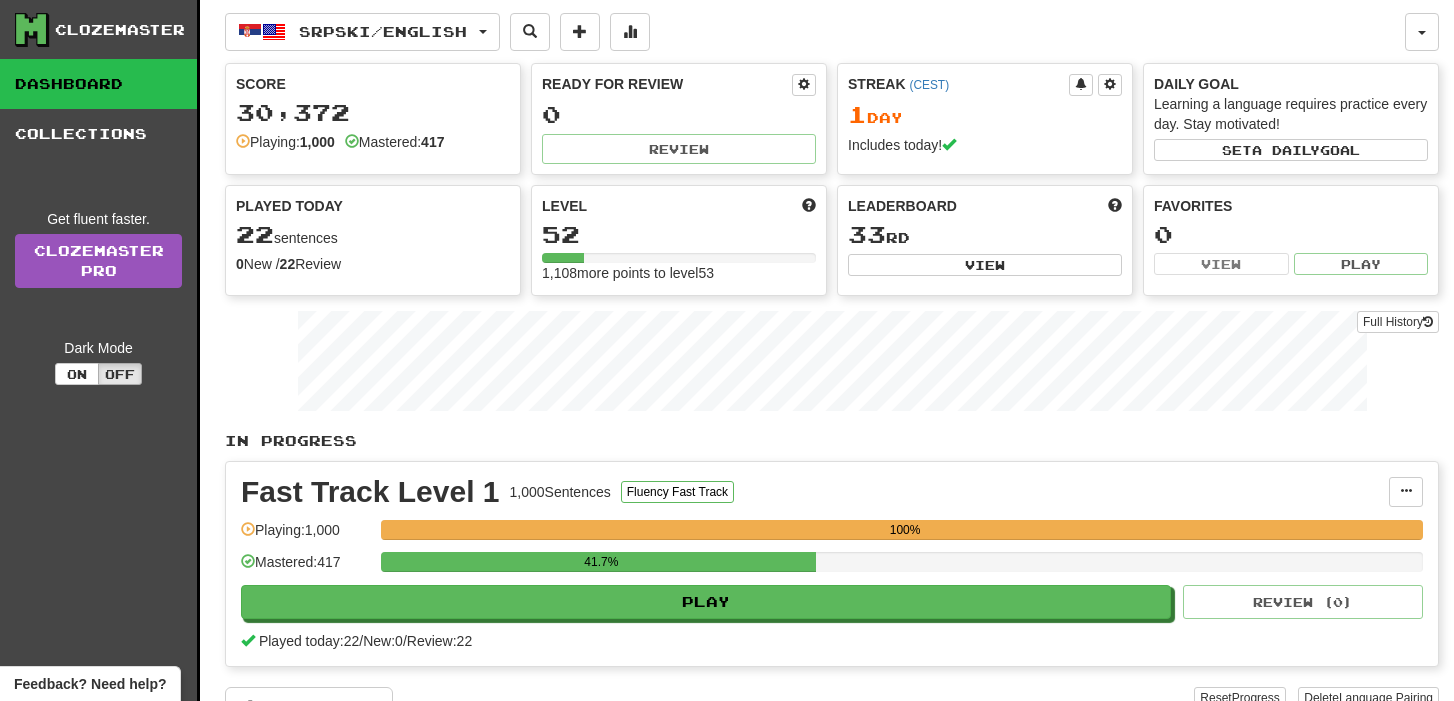 click on "Play" at bounding box center [706, 602] 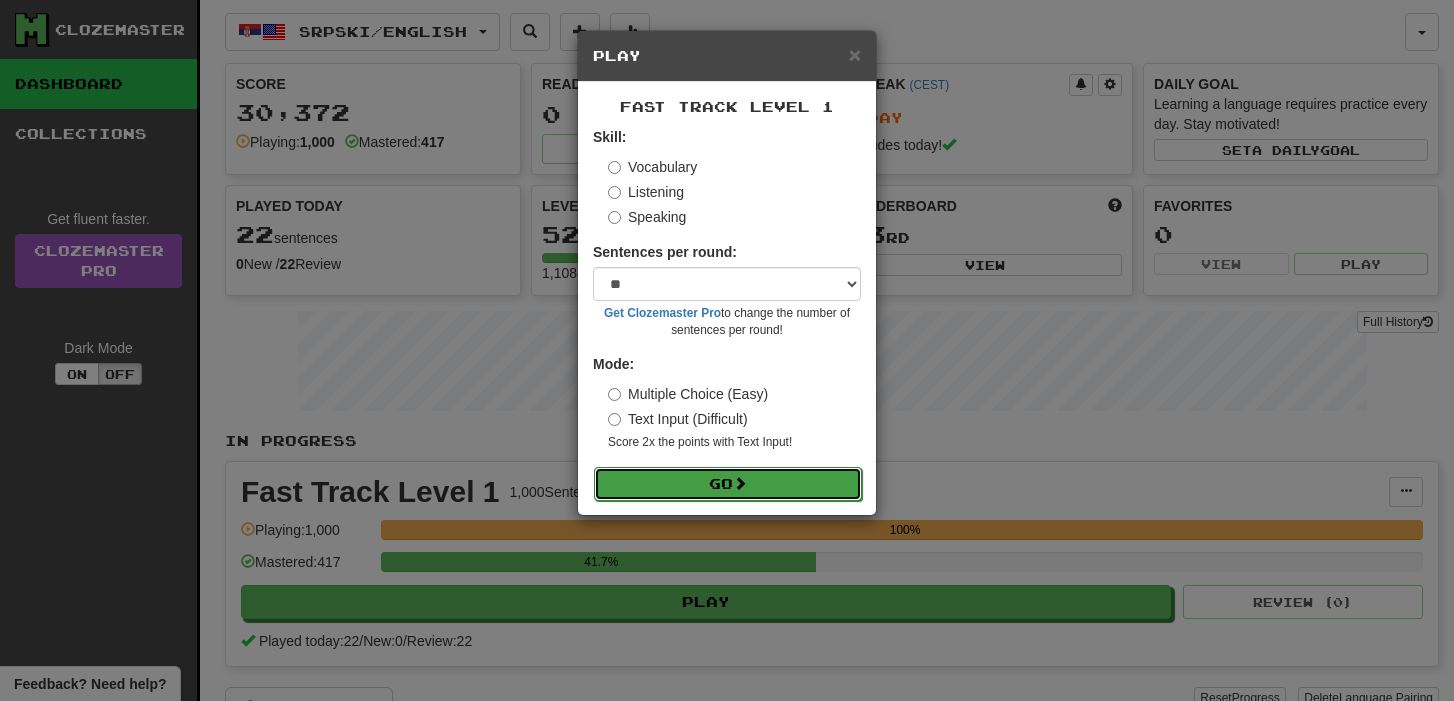 click on "Go" at bounding box center (728, 484) 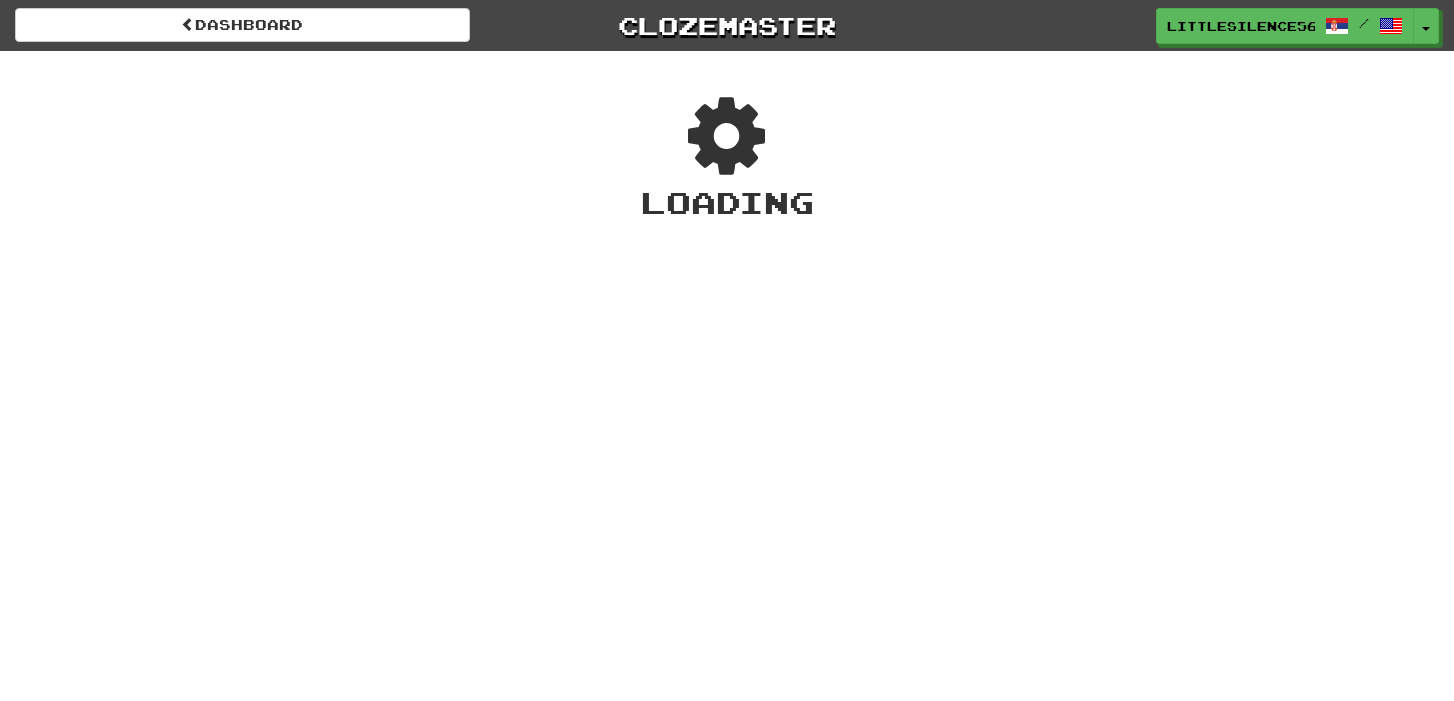 scroll, scrollTop: 0, scrollLeft: 0, axis: both 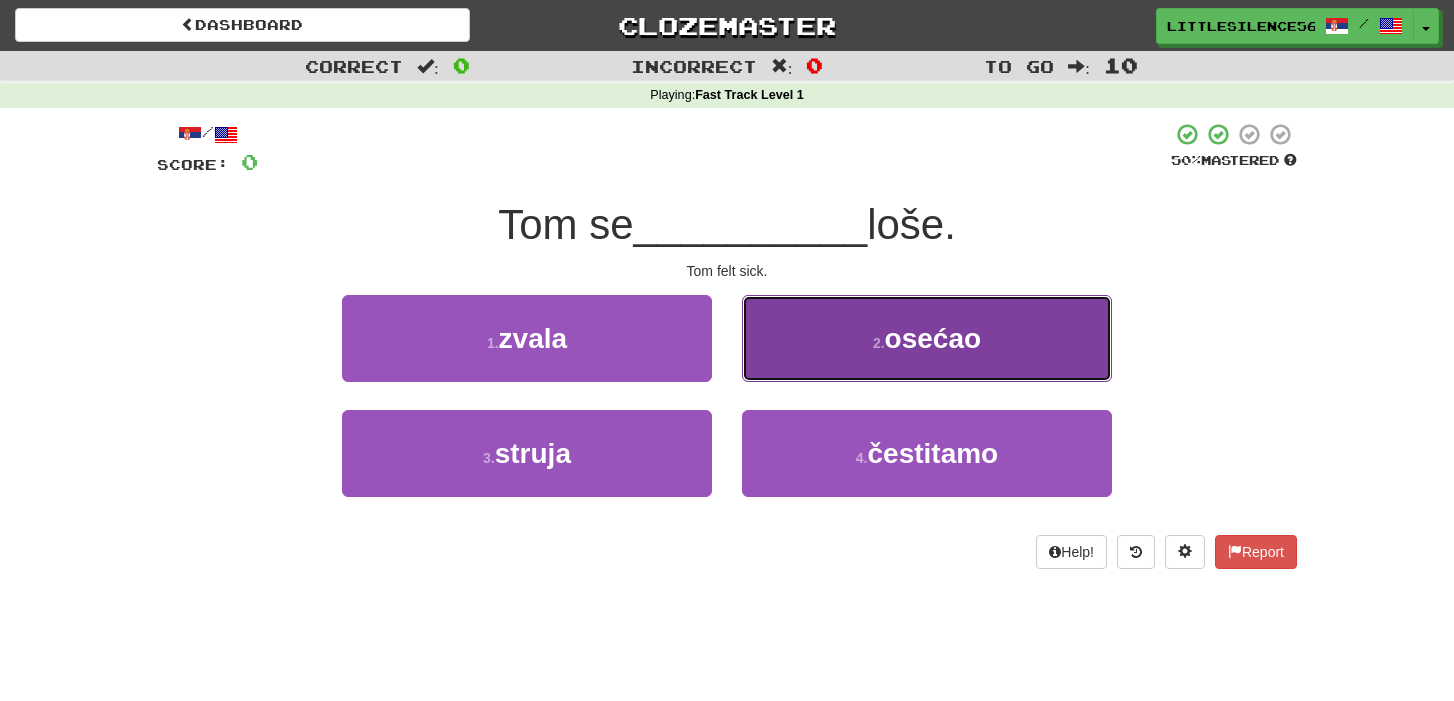 click on "2 . osećao" at bounding box center (927, 338) 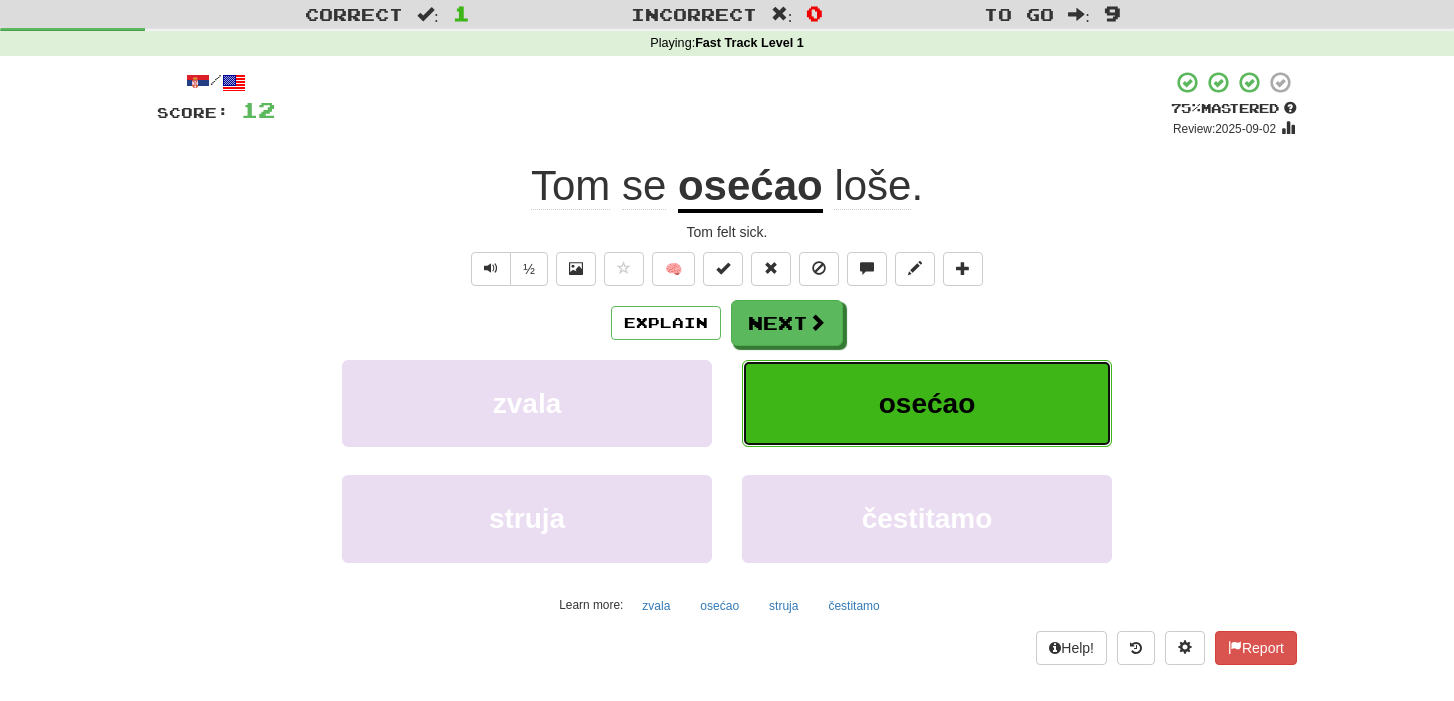 scroll, scrollTop: 95, scrollLeft: 0, axis: vertical 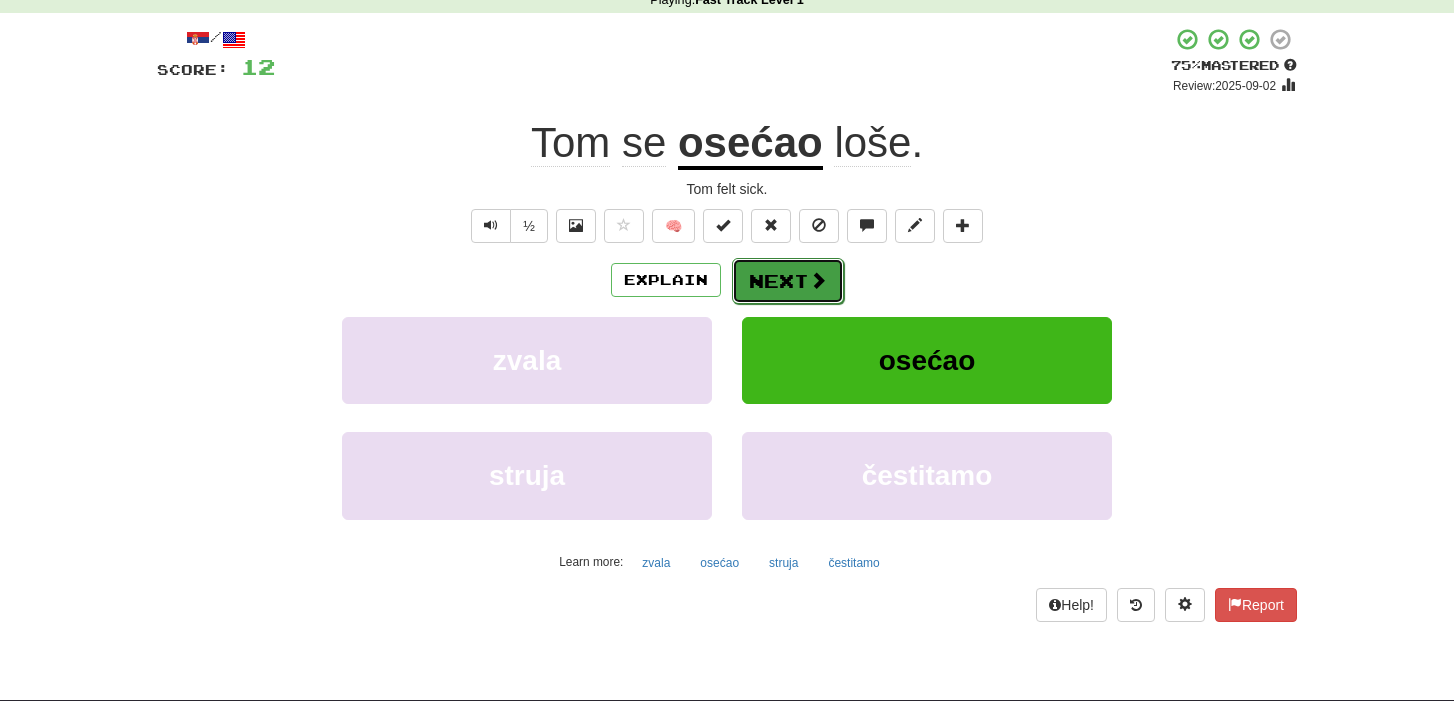 click on "Next" at bounding box center [788, 281] 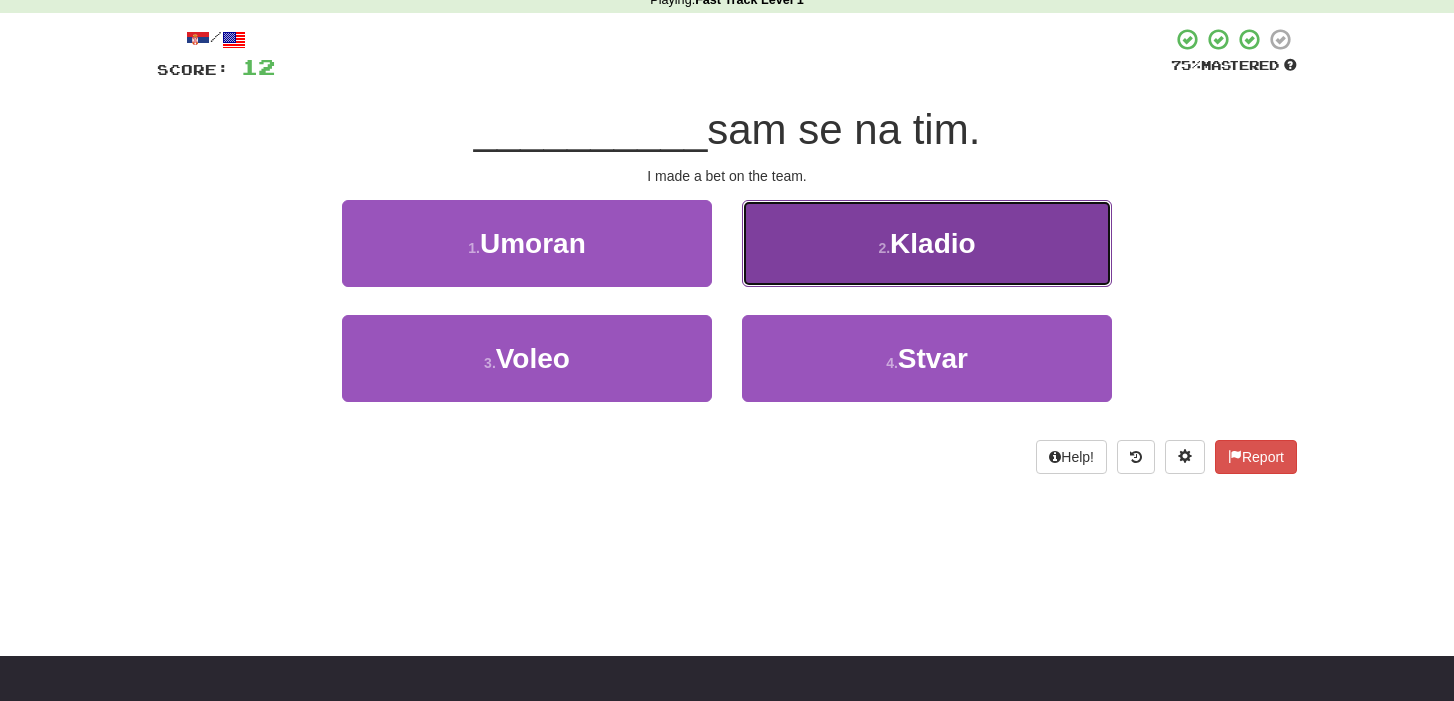 click on "2 . Kladio" at bounding box center [927, 243] 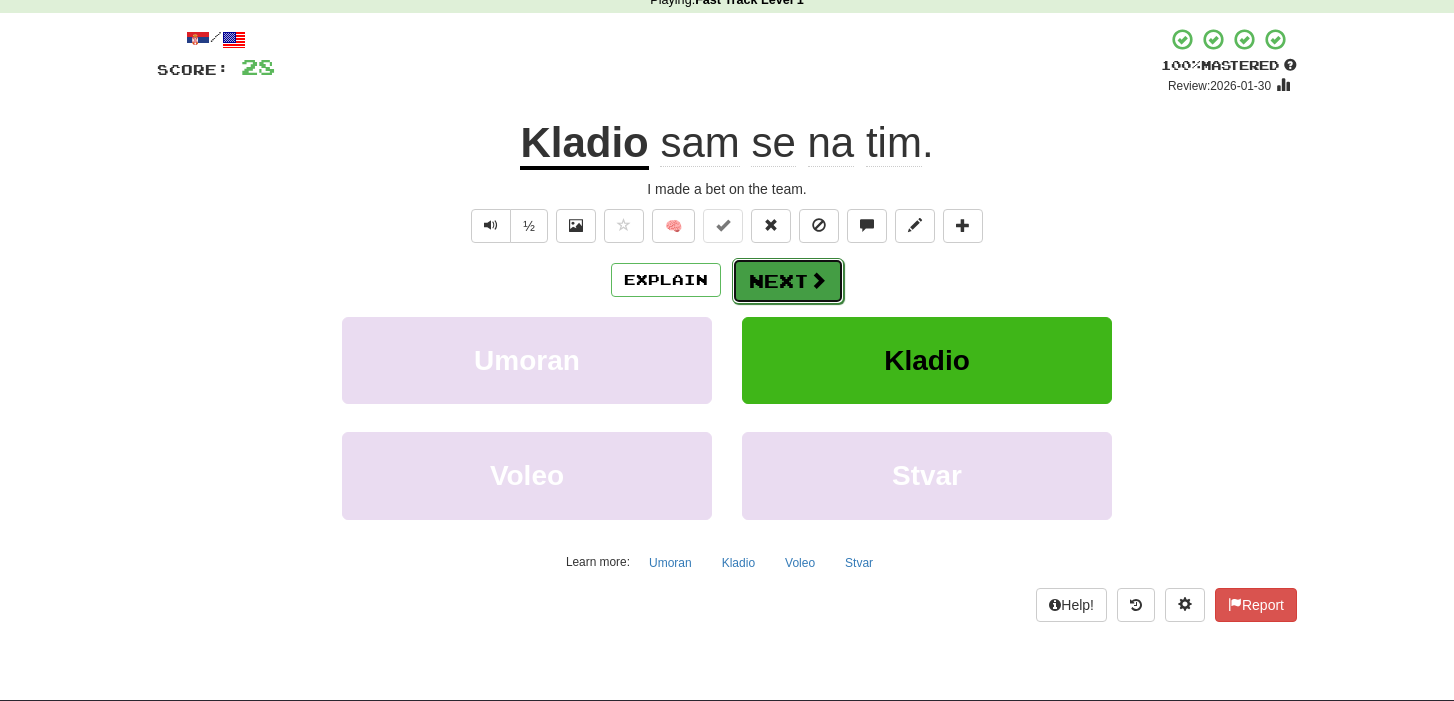 click on "Next" at bounding box center [788, 281] 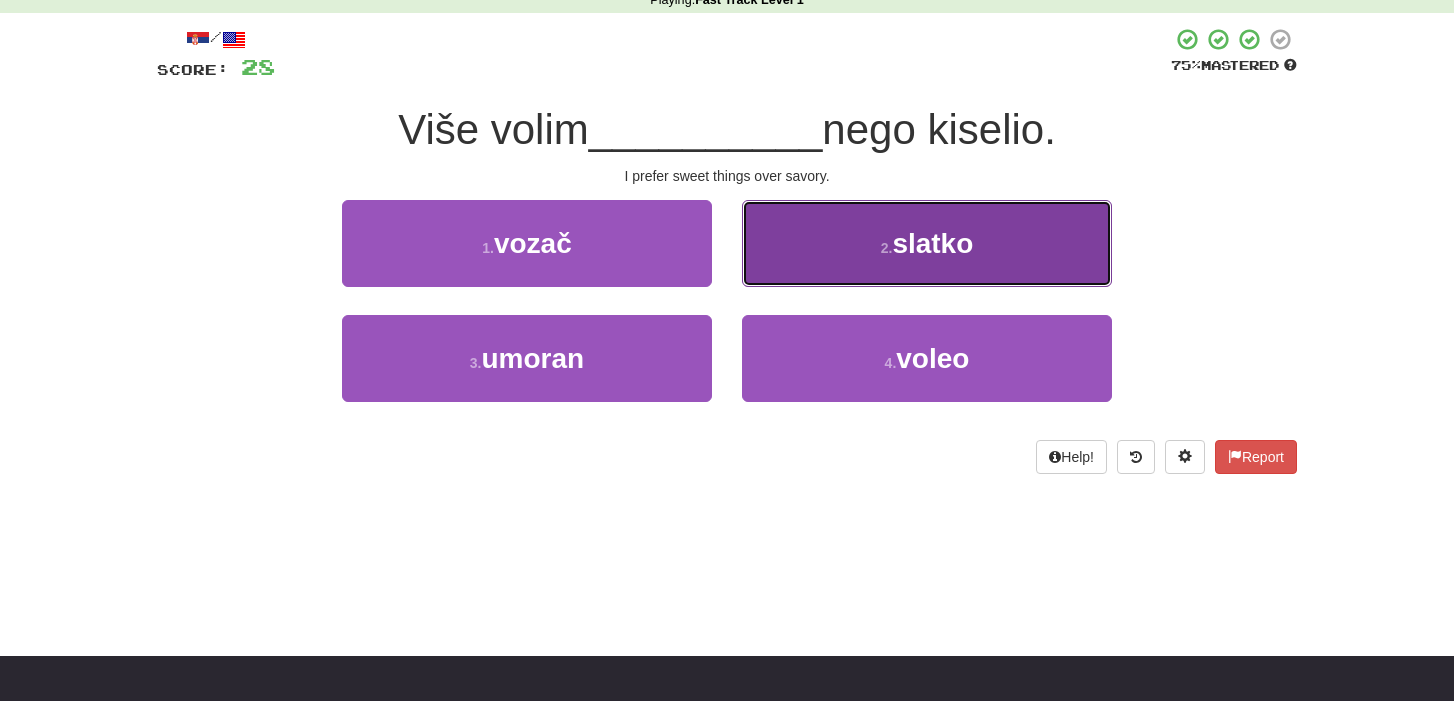 click on "2 . slatko" at bounding box center (927, 243) 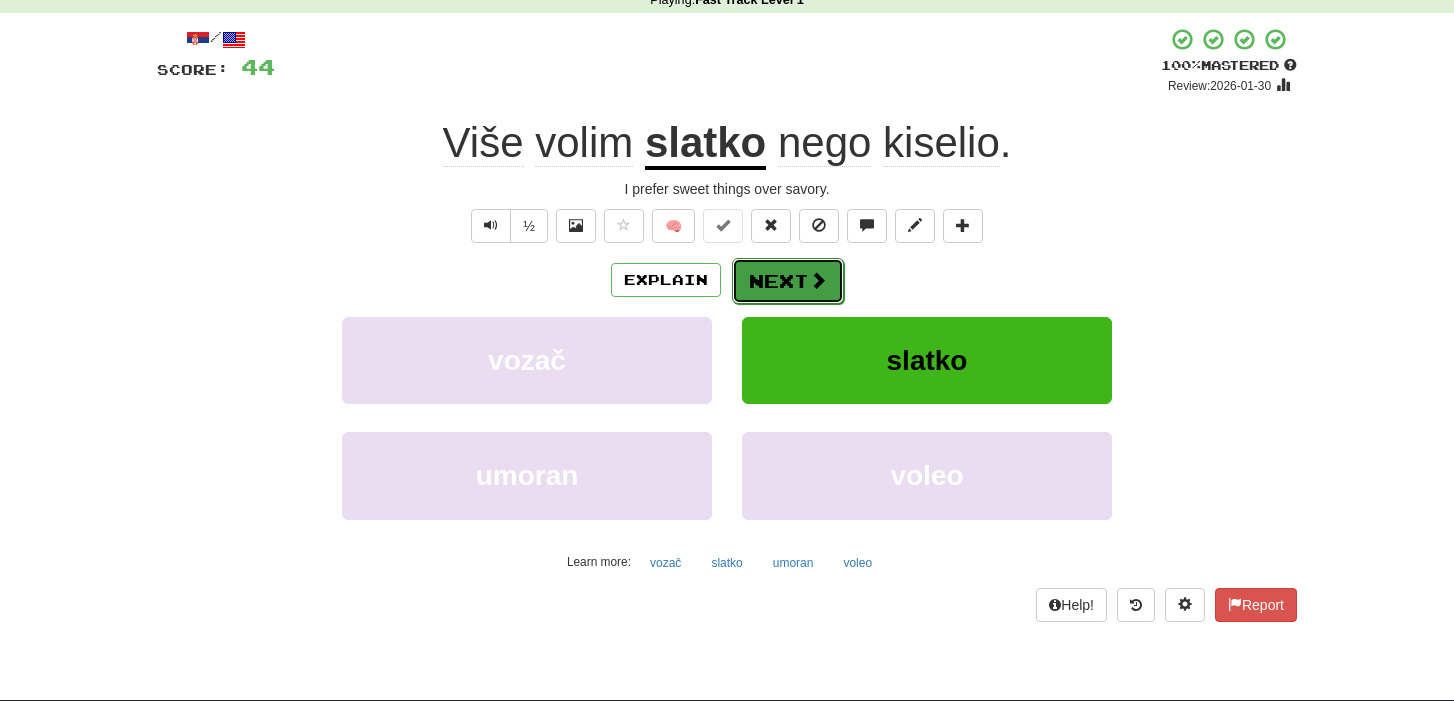 click on "Next" at bounding box center (788, 281) 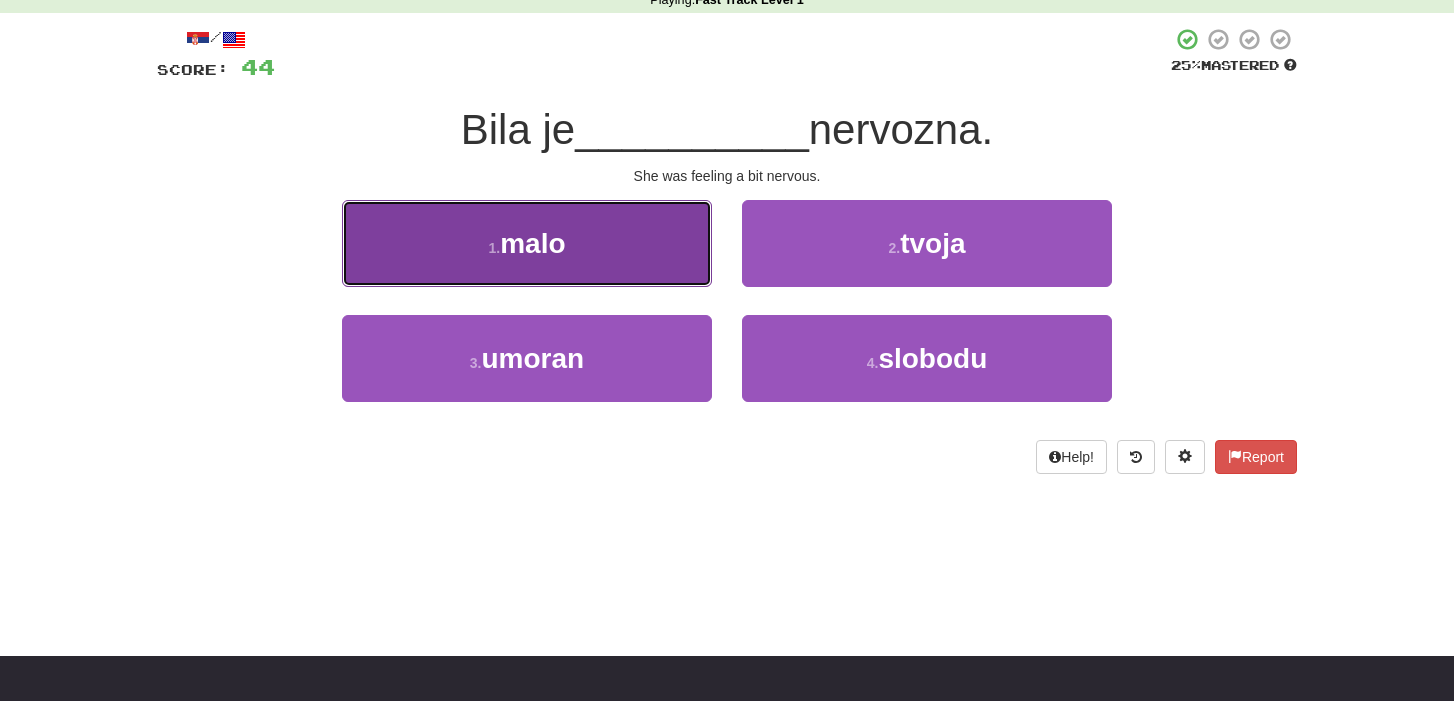 click on "1 .  malo" at bounding box center [527, 243] 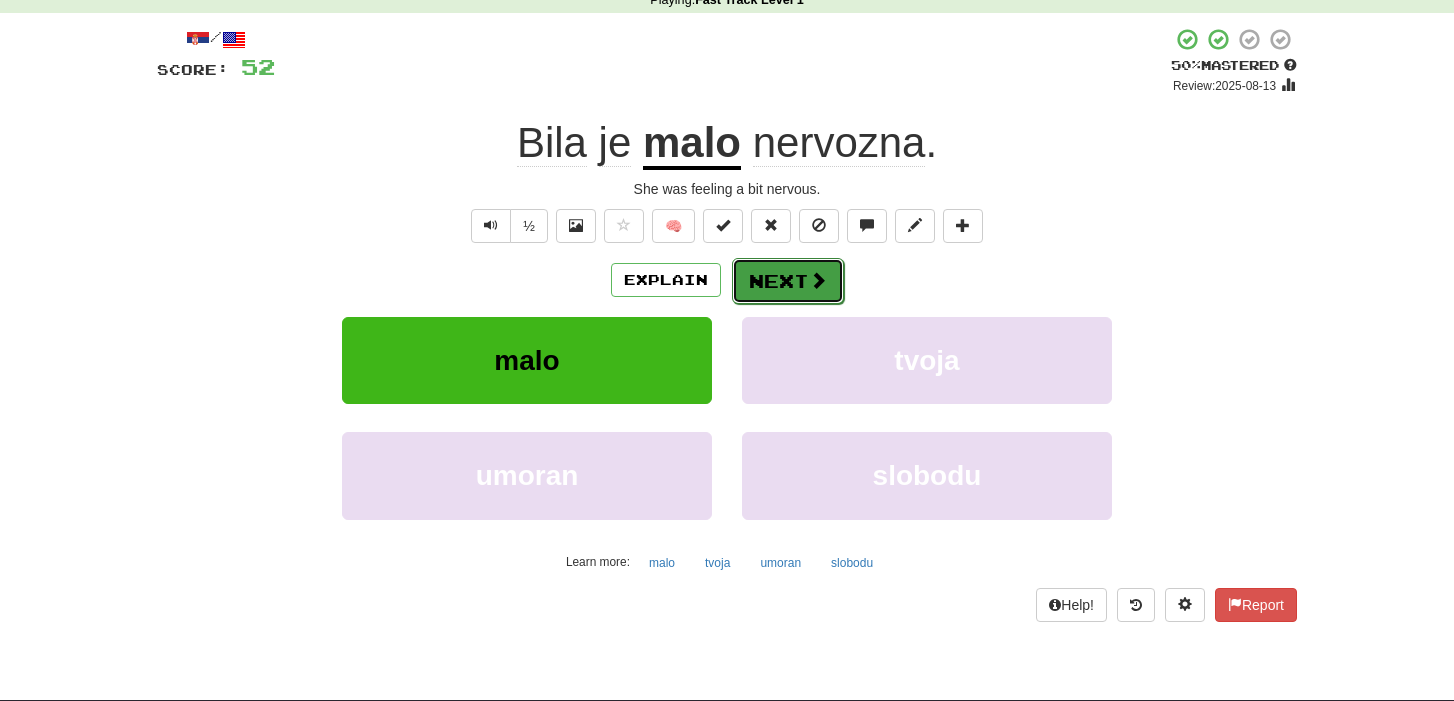 click on "Next" at bounding box center [788, 281] 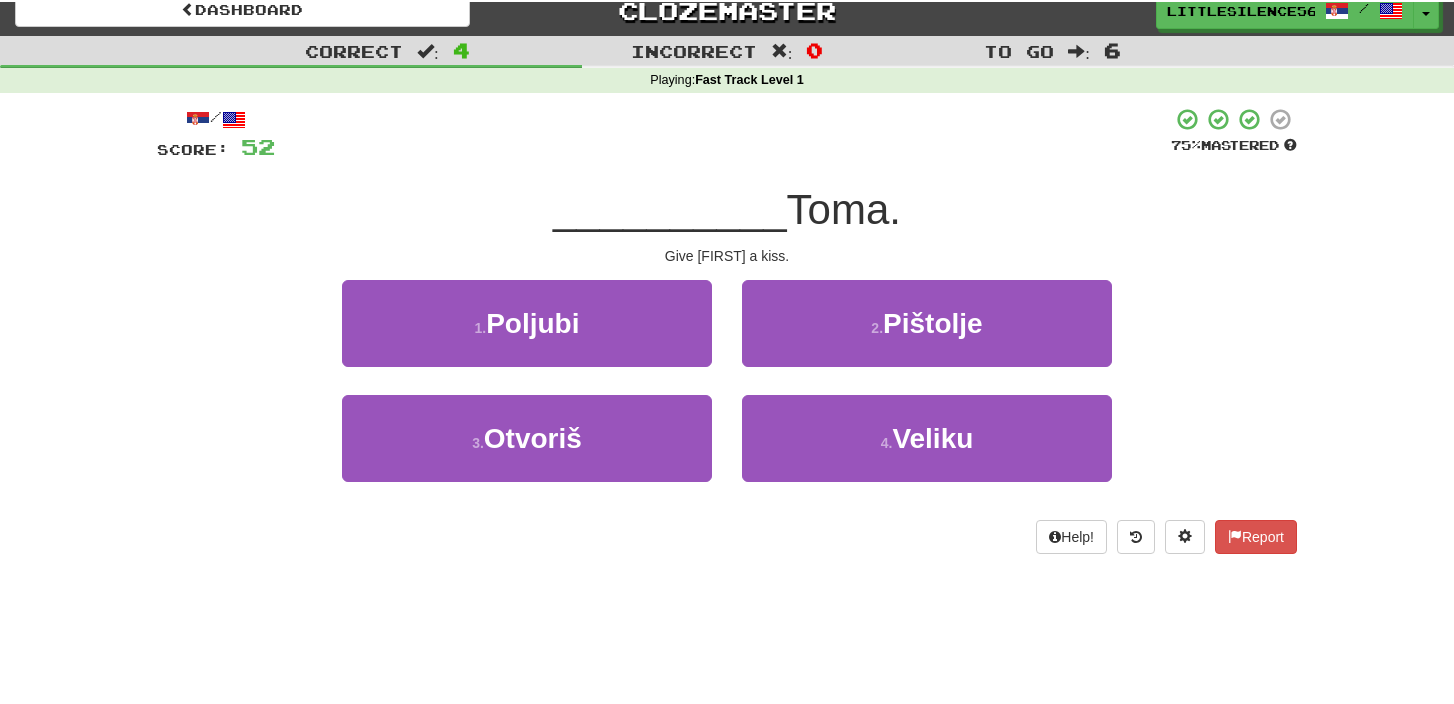 scroll, scrollTop: 19, scrollLeft: 0, axis: vertical 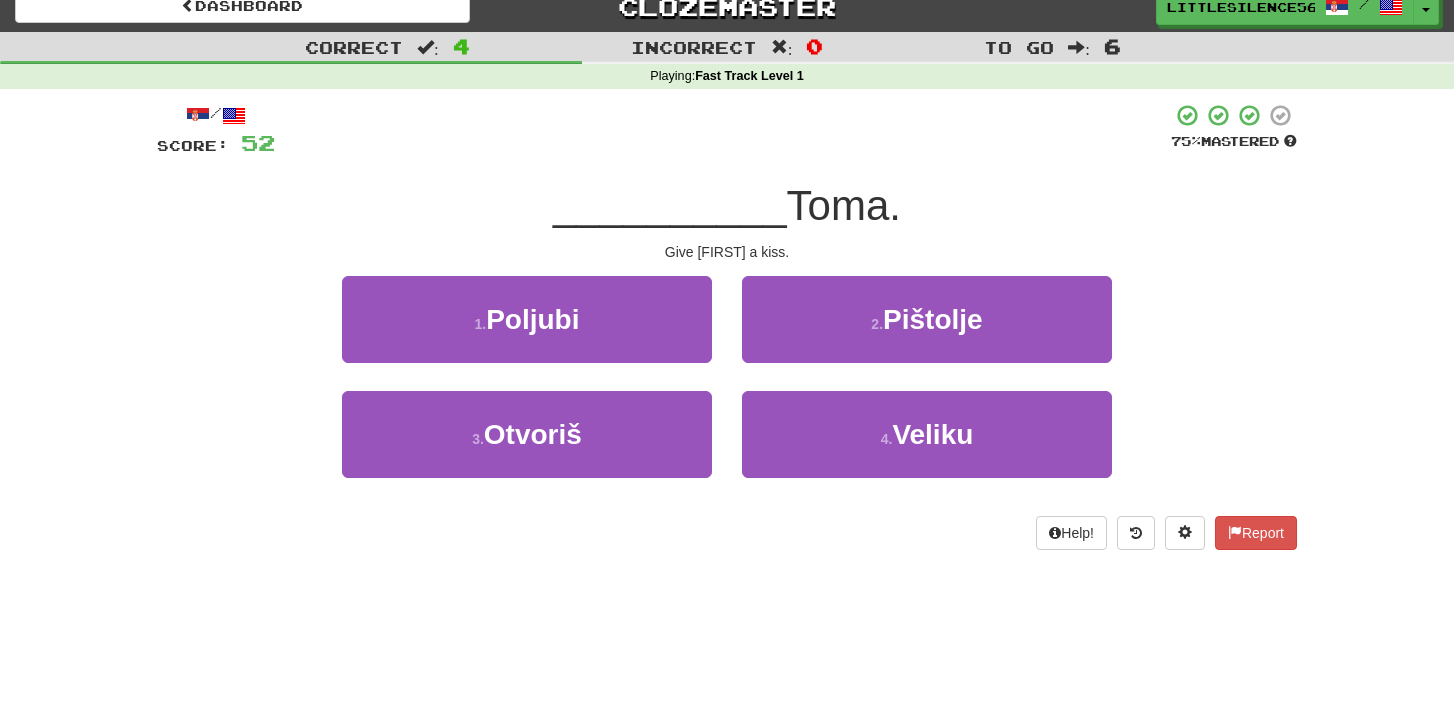 click on "1 . Poljubi" at bounding box center [527, 333] 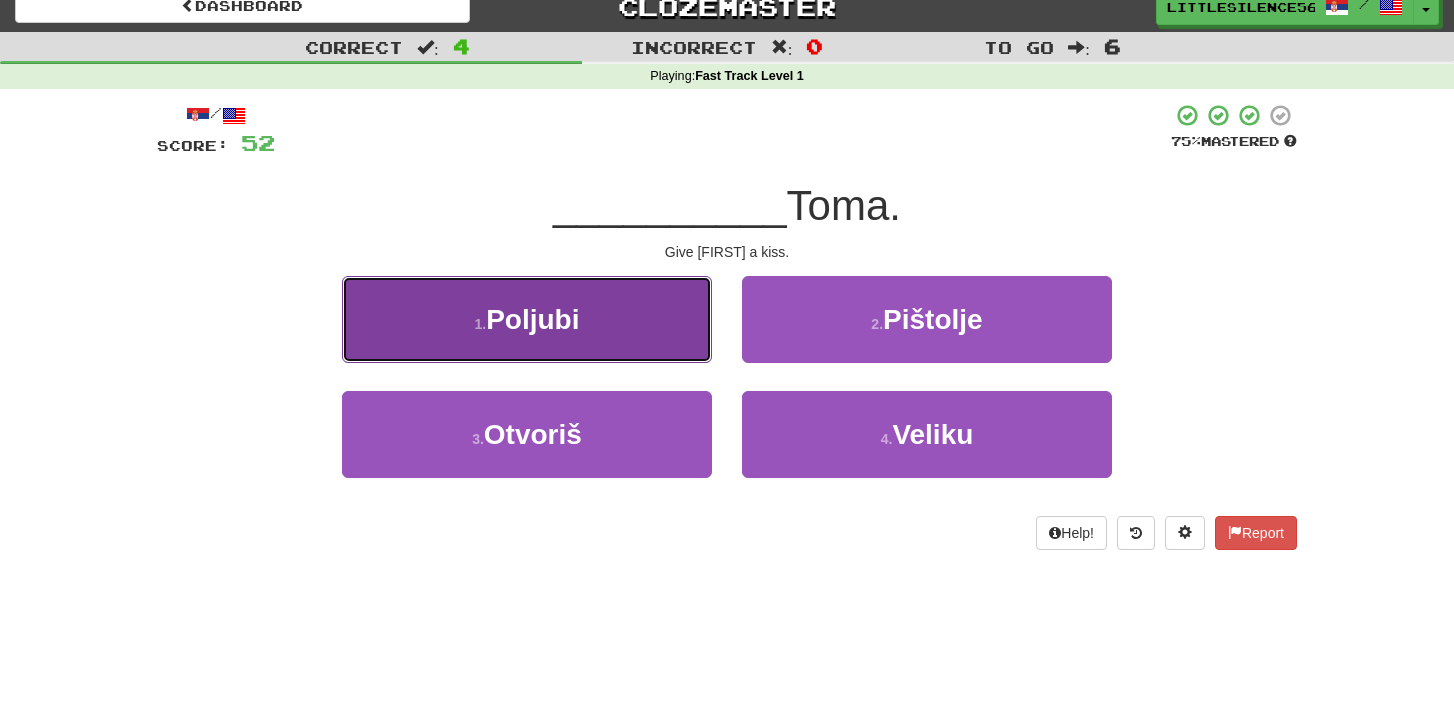 click on "1 . Poljubi" at bounding box center [527, 319] 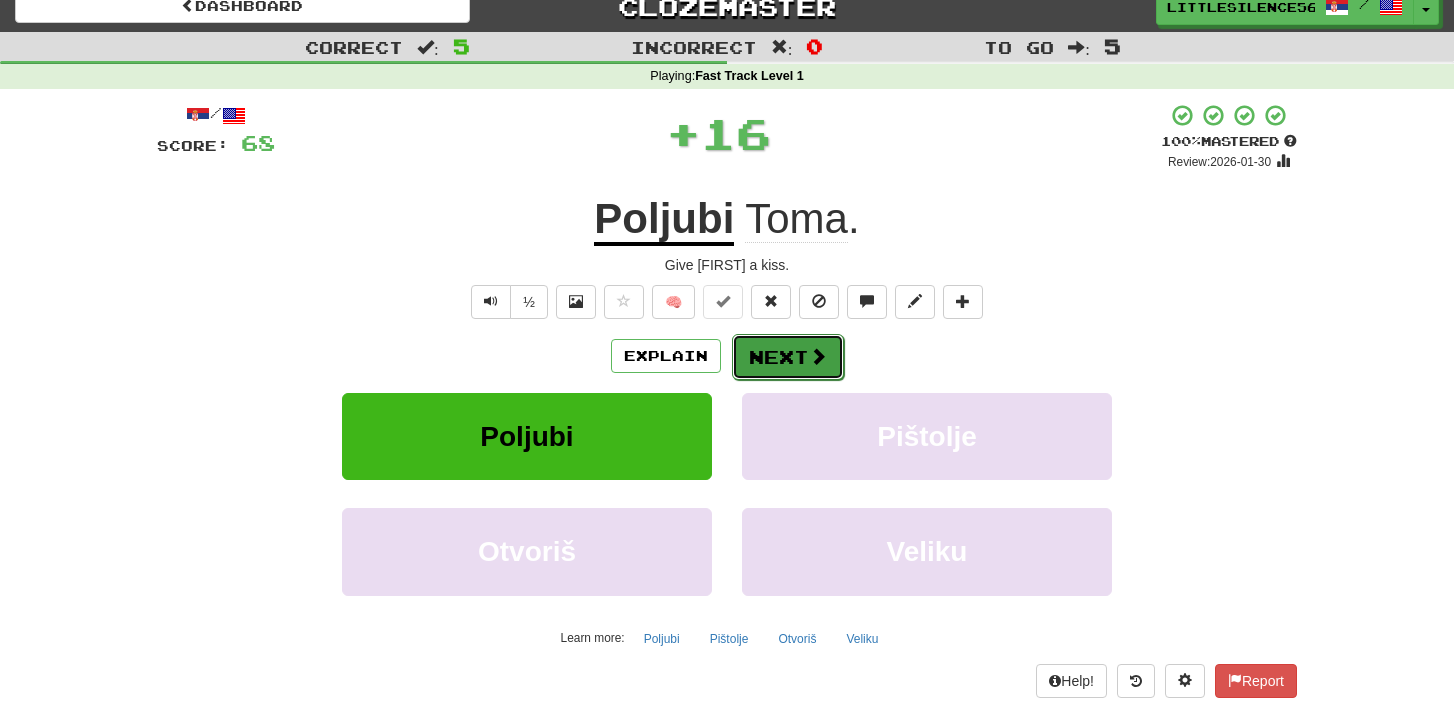 click on "Next" at bounding box center (788, 357) 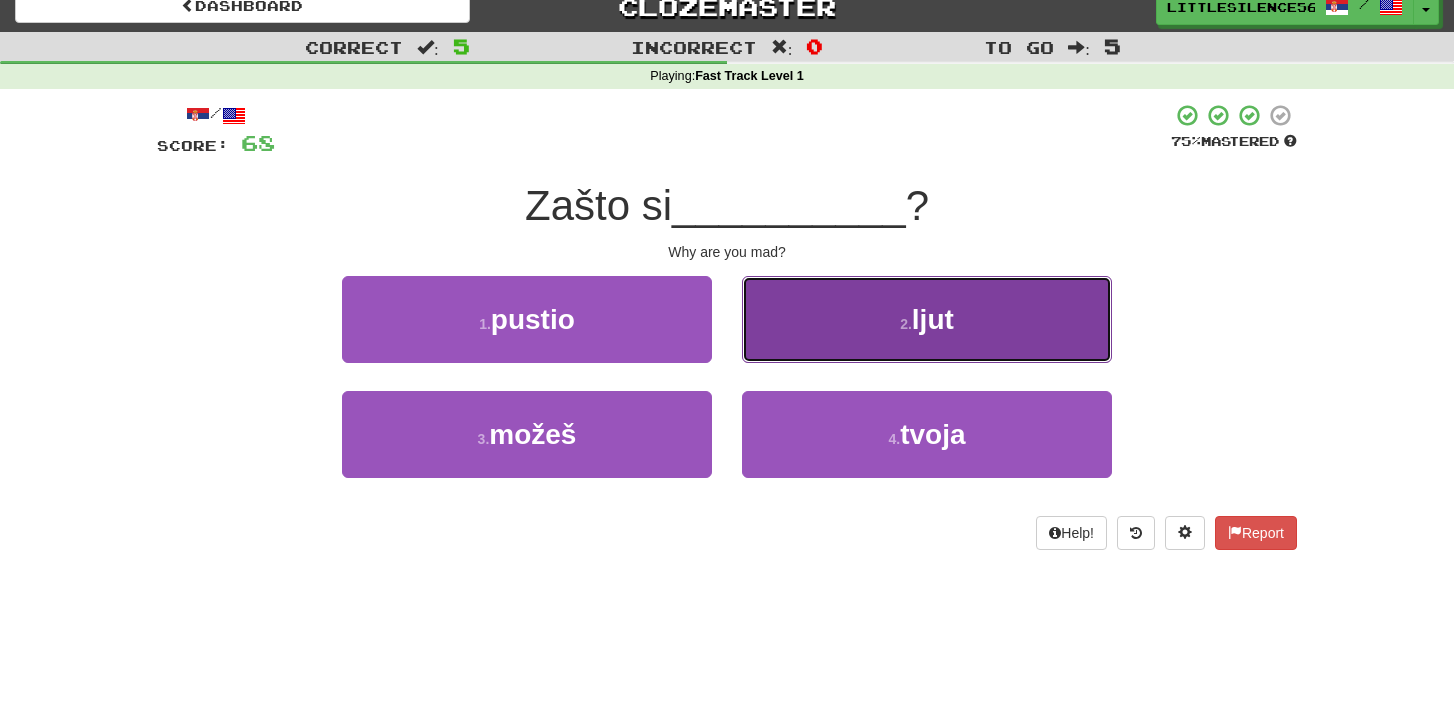 click on "2 . ljut" at bounding box center (927, 319) 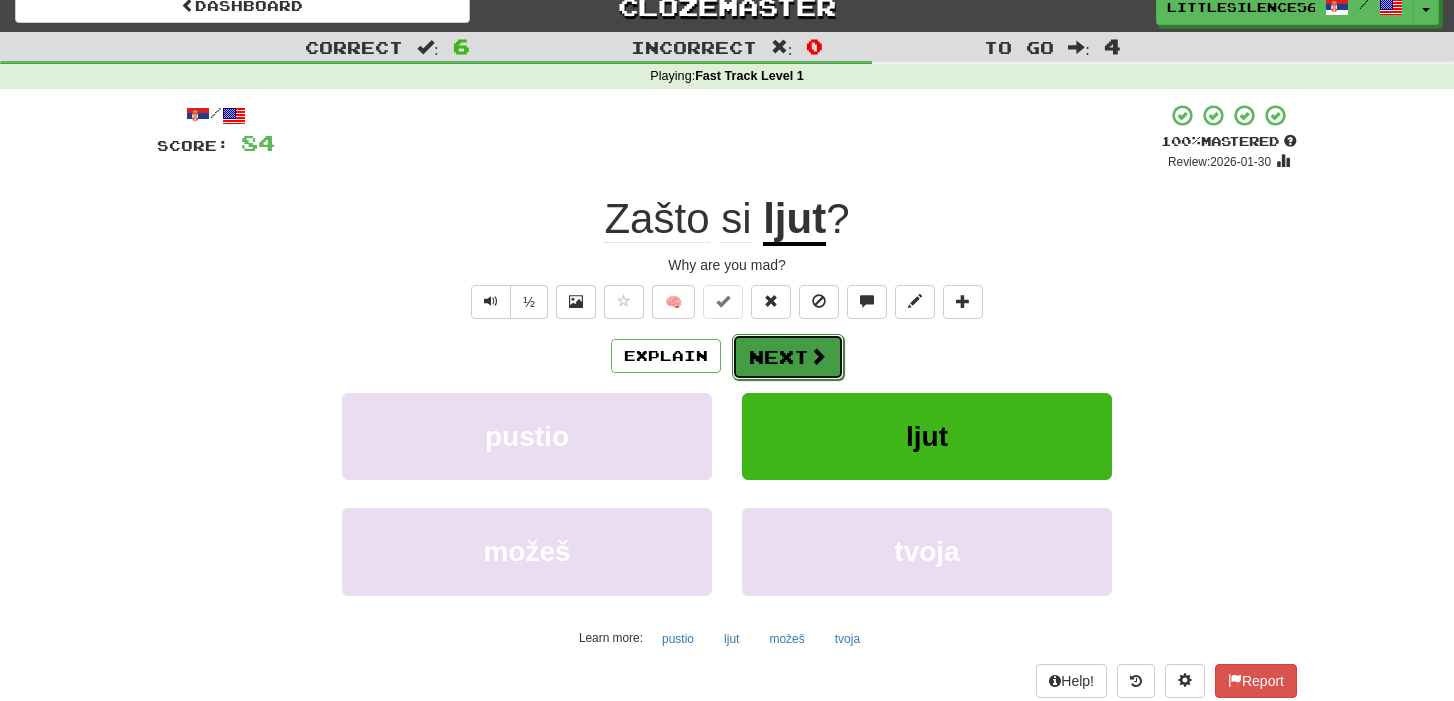 click on "Next" at bounding box center [788, 357] 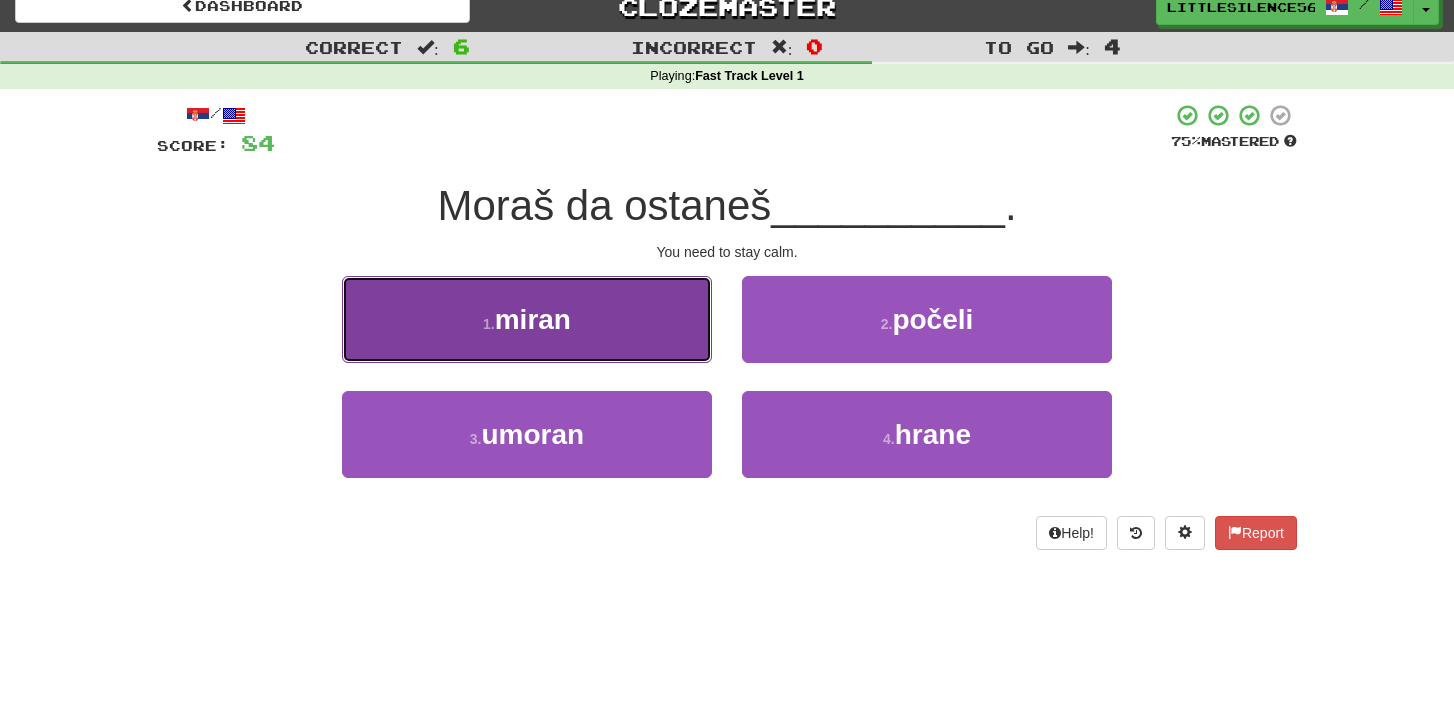 click on "1 . miran" at bounding box center (527, 319) 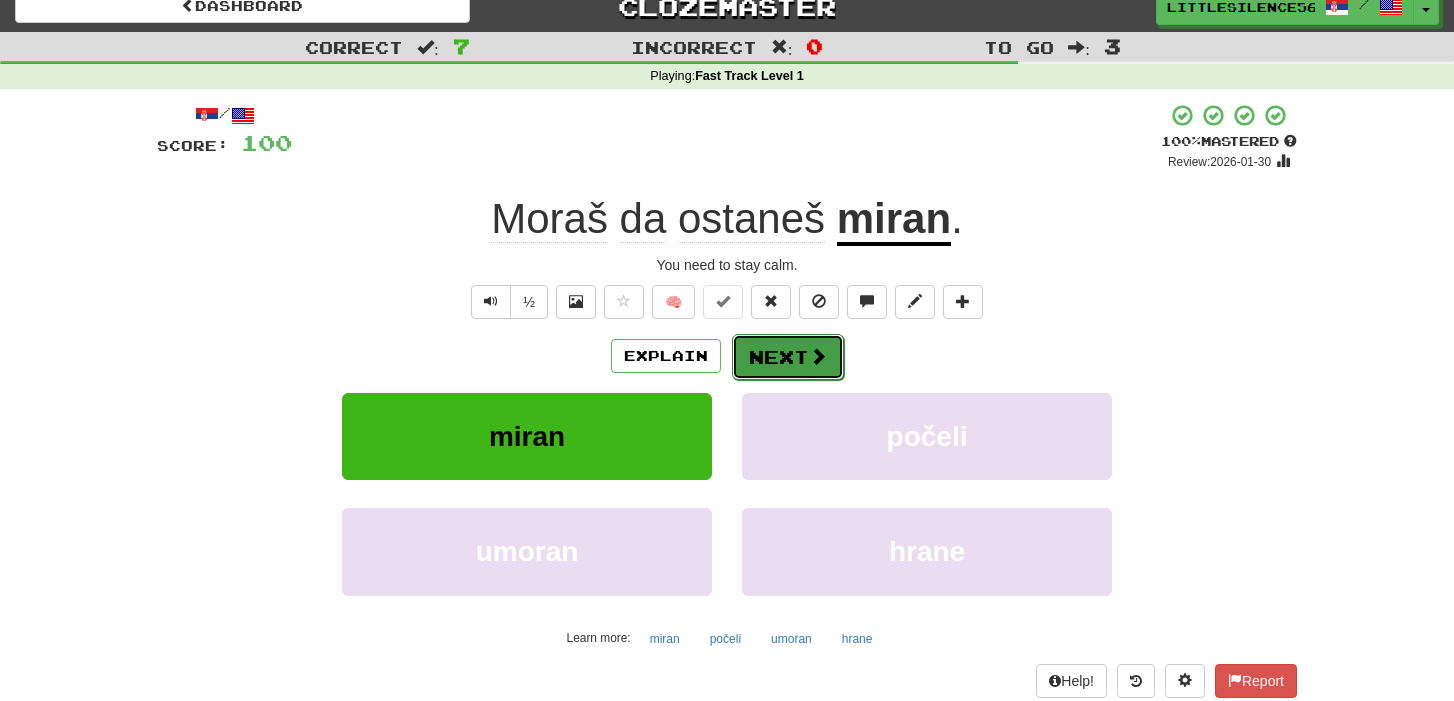 click on "Next" at bounding box center [788, 357] 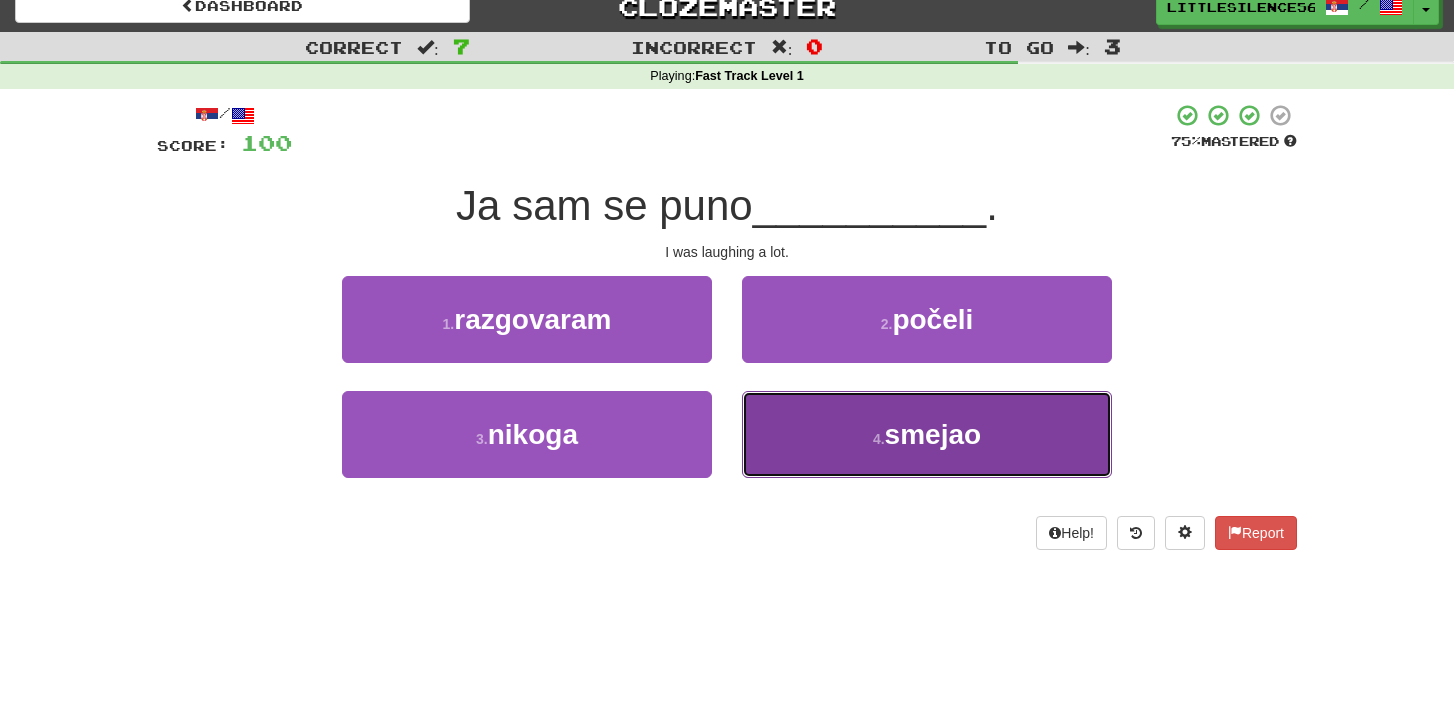 click on "4 . smejao" at bounding box center [927, 434] 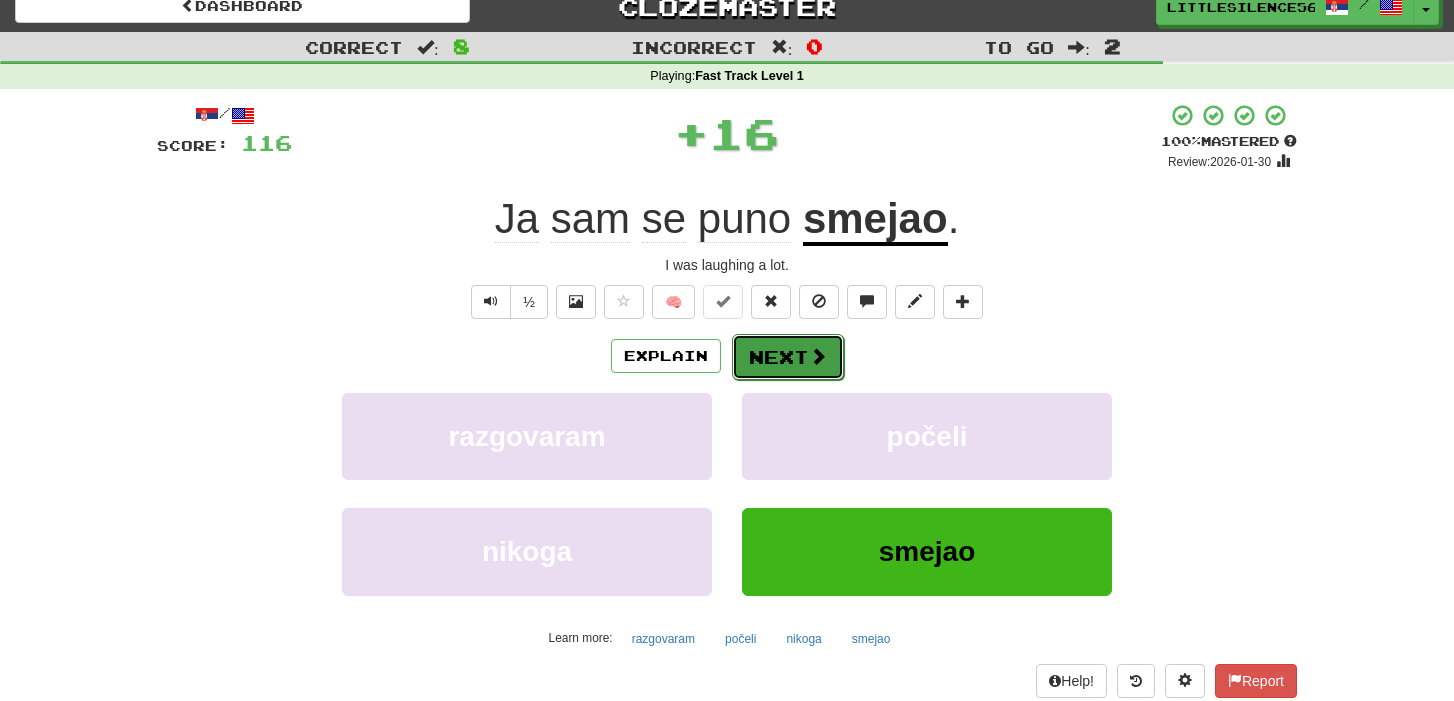 click on "Next" at bounding box center (788, 357) 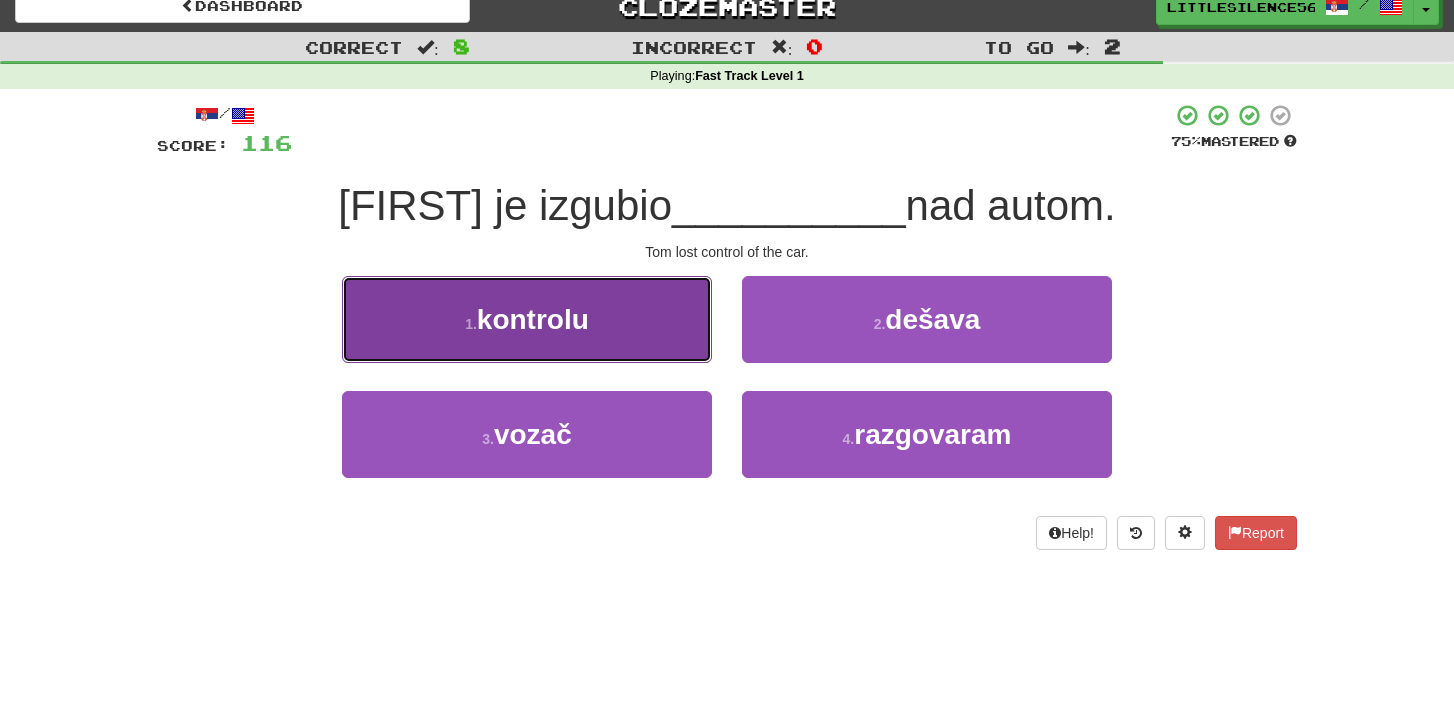 click on "1 . kontrolu" at bounding box center (527, 319) 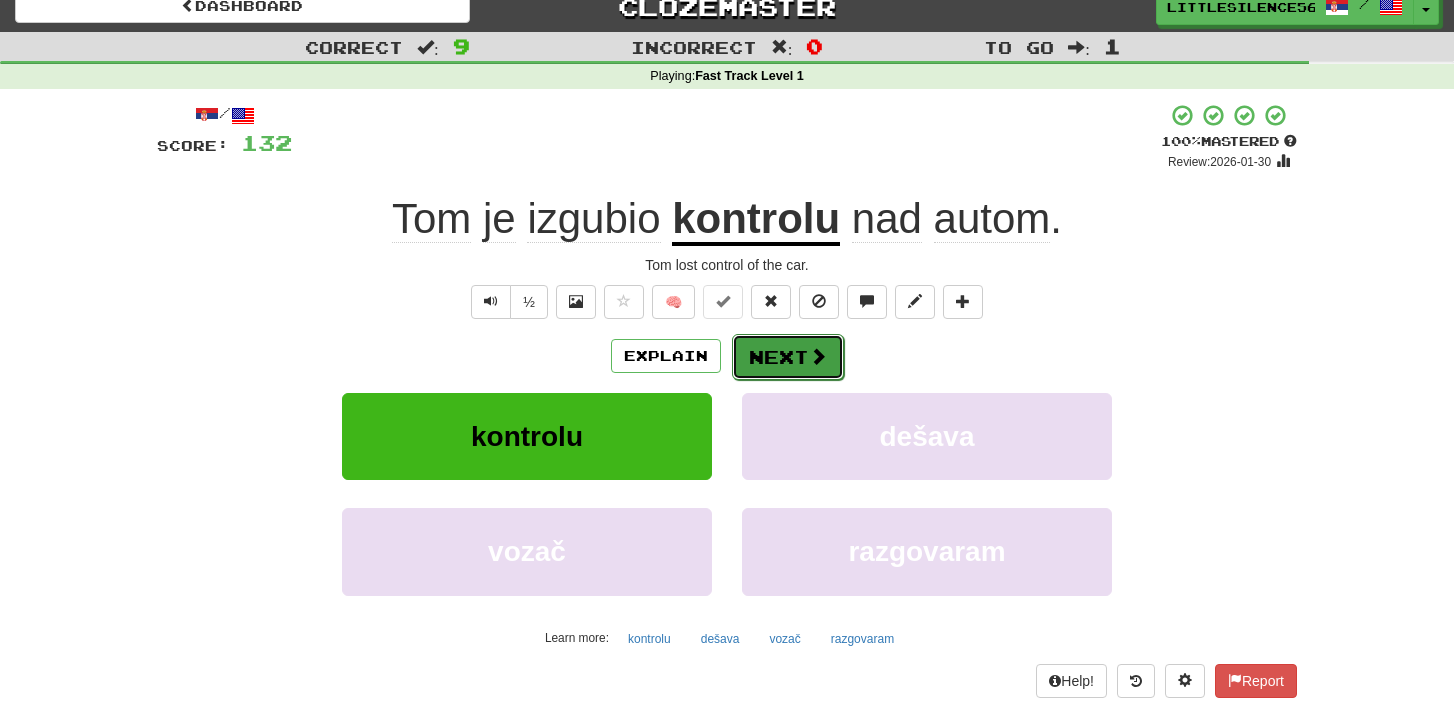 click on "Next" at bounding box center (788, 357) 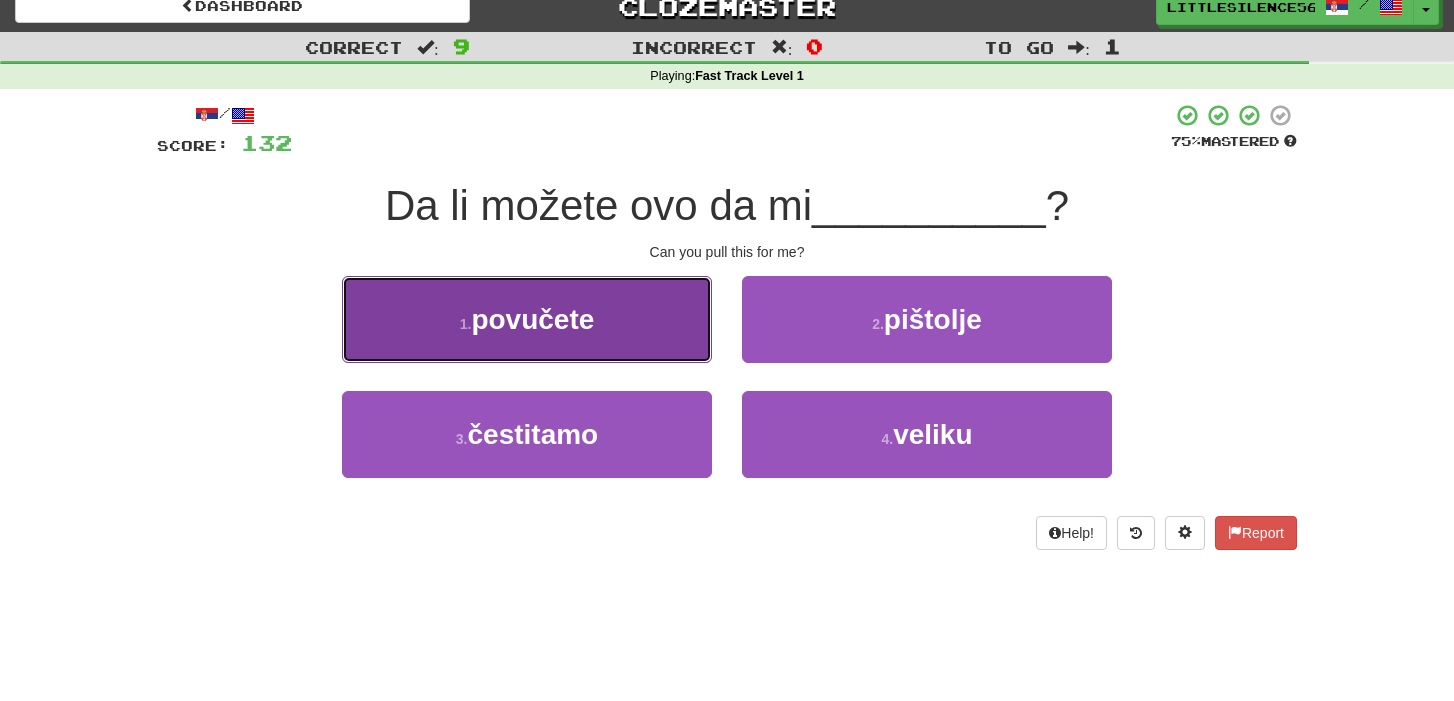 click on "1 . povučete" at bounding box center (527, 319) 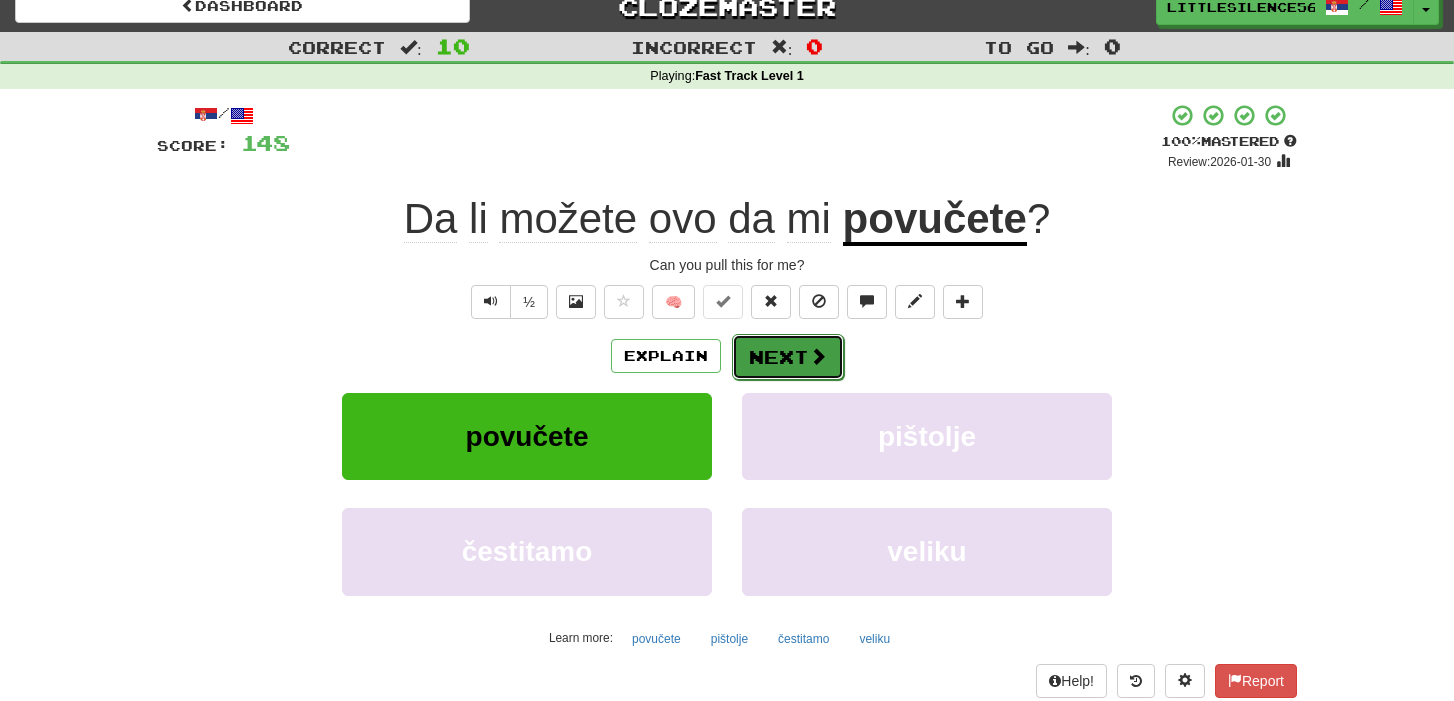 click at bounding box center [818, 356] 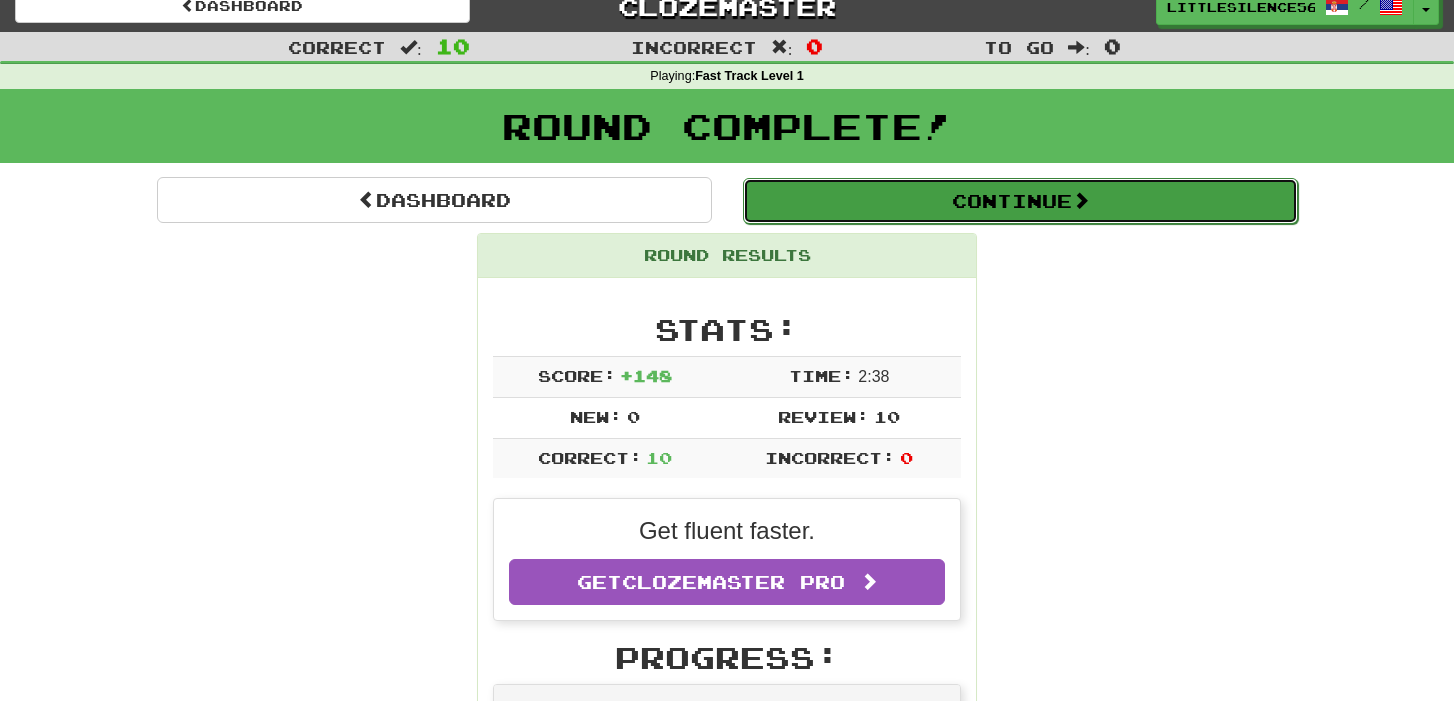 click on "Continue" at bounding box center (1020, 201) 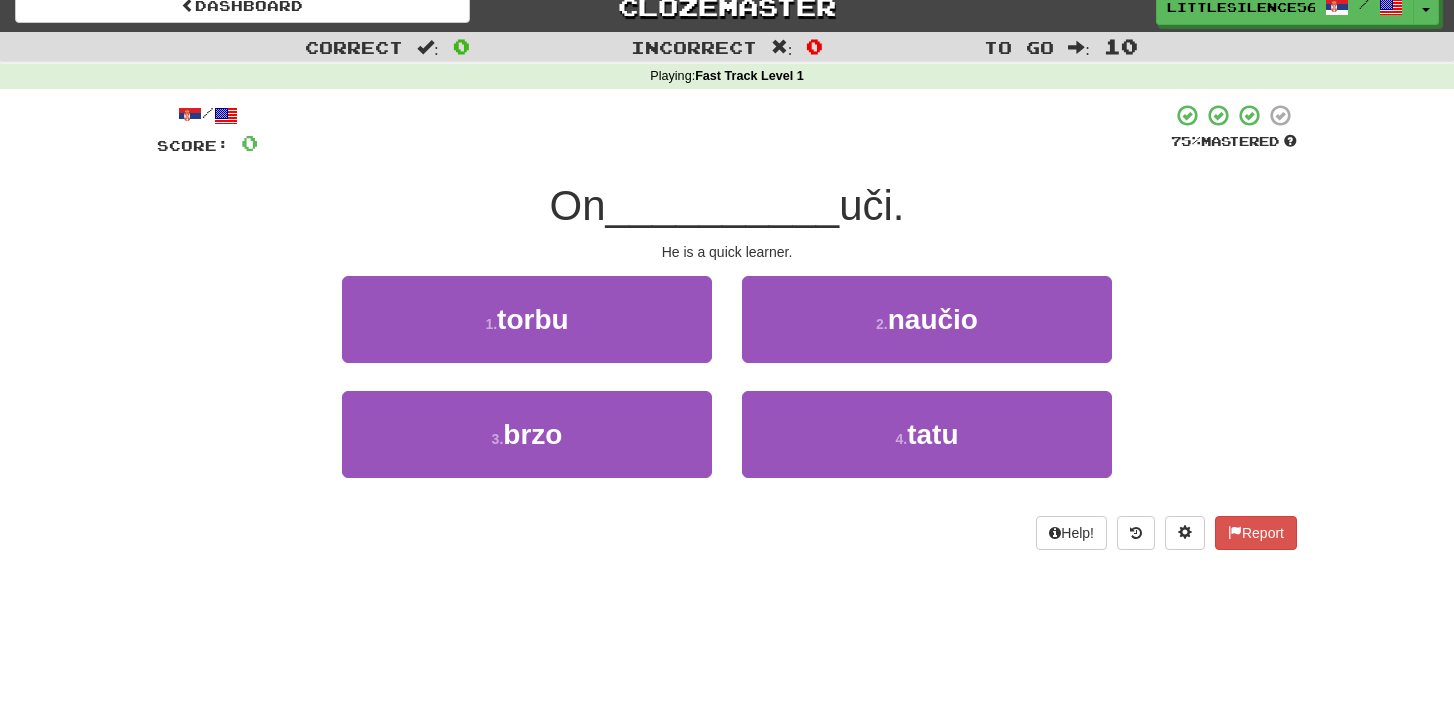 click on "3 .  brzo" at bounding box center [527, 448] 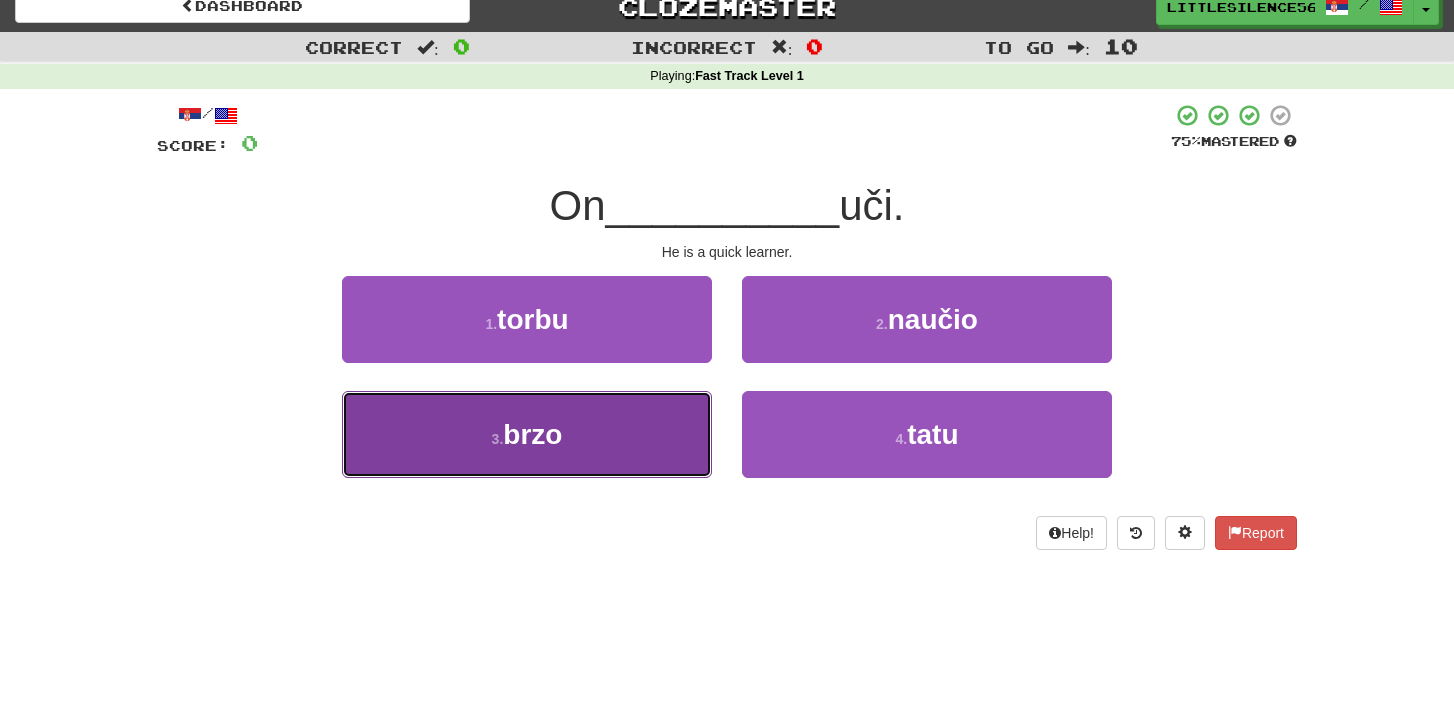 click on "3 .  brzo" at bounding box center [527, 434] 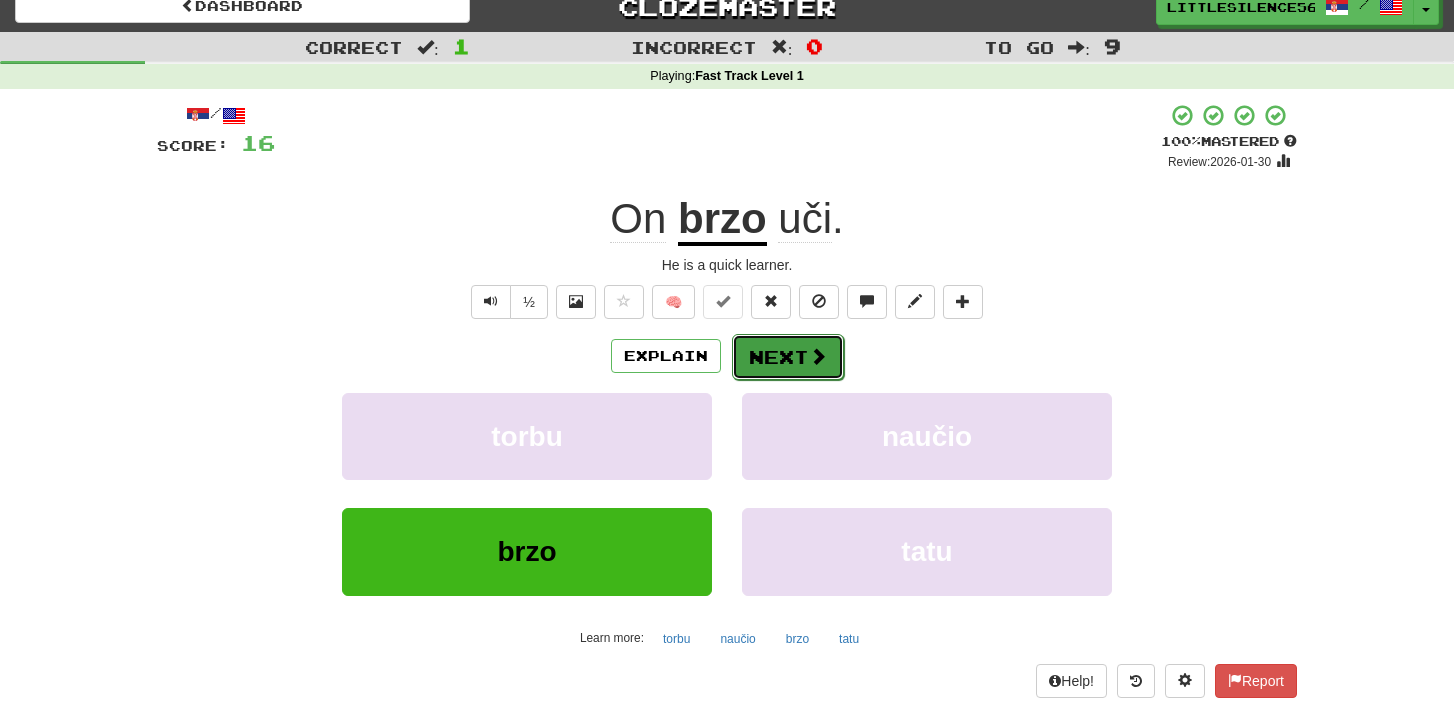 click on "Next" at bounding box center [788, 357] 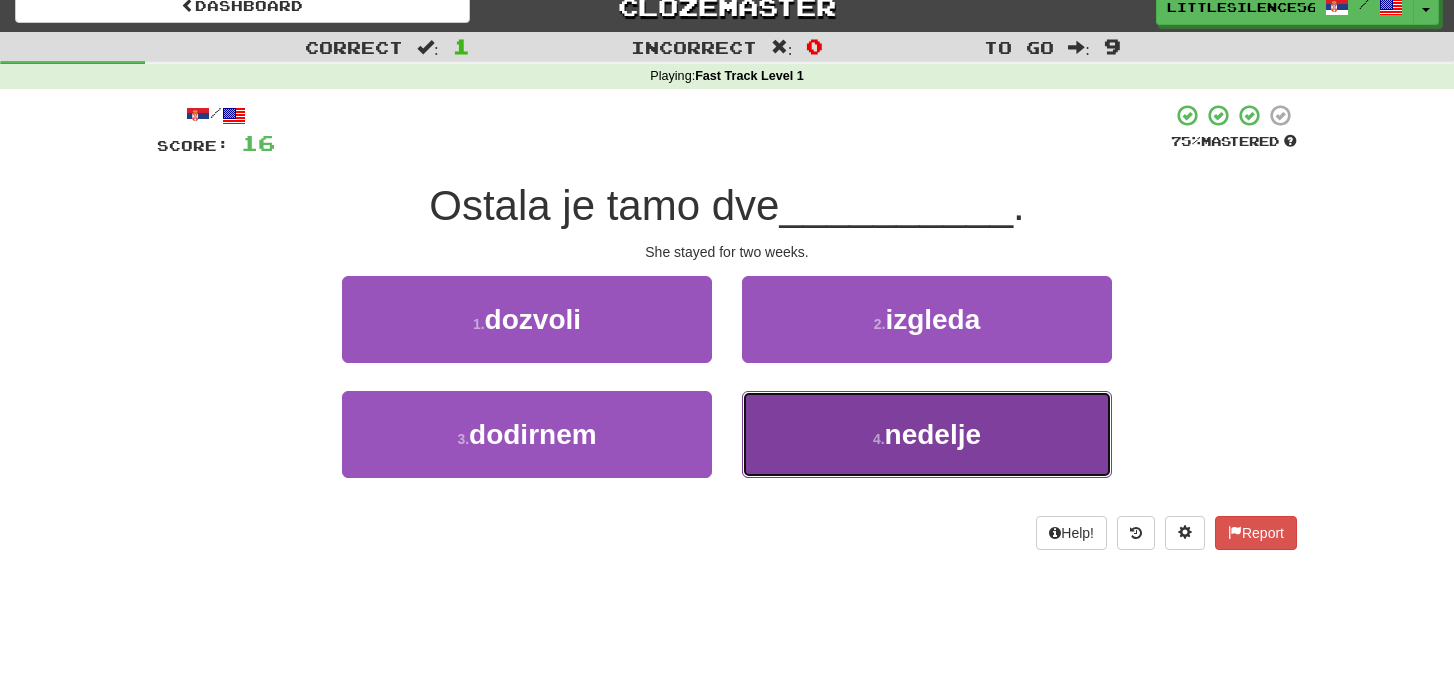 click on "4 . nedelje" at bounding box center [927, 434] 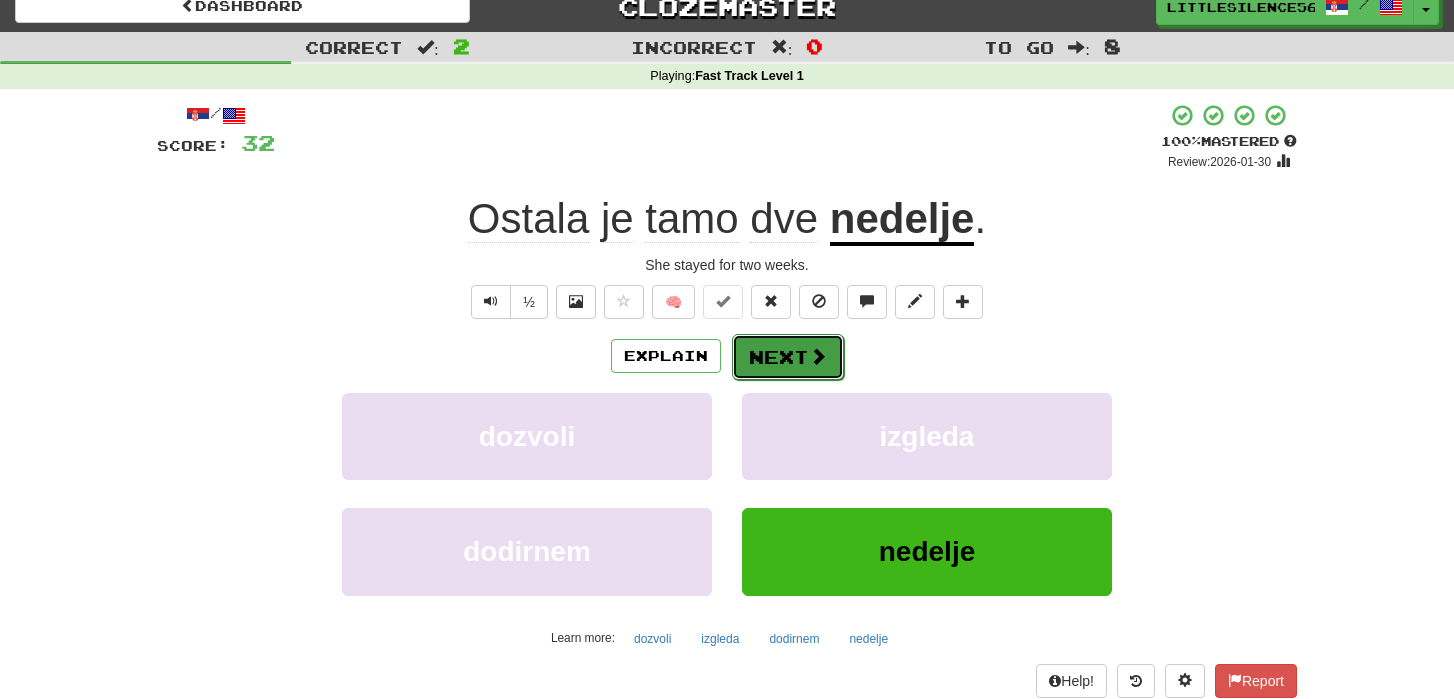 click on "Next" at bounding box center (788, 357) 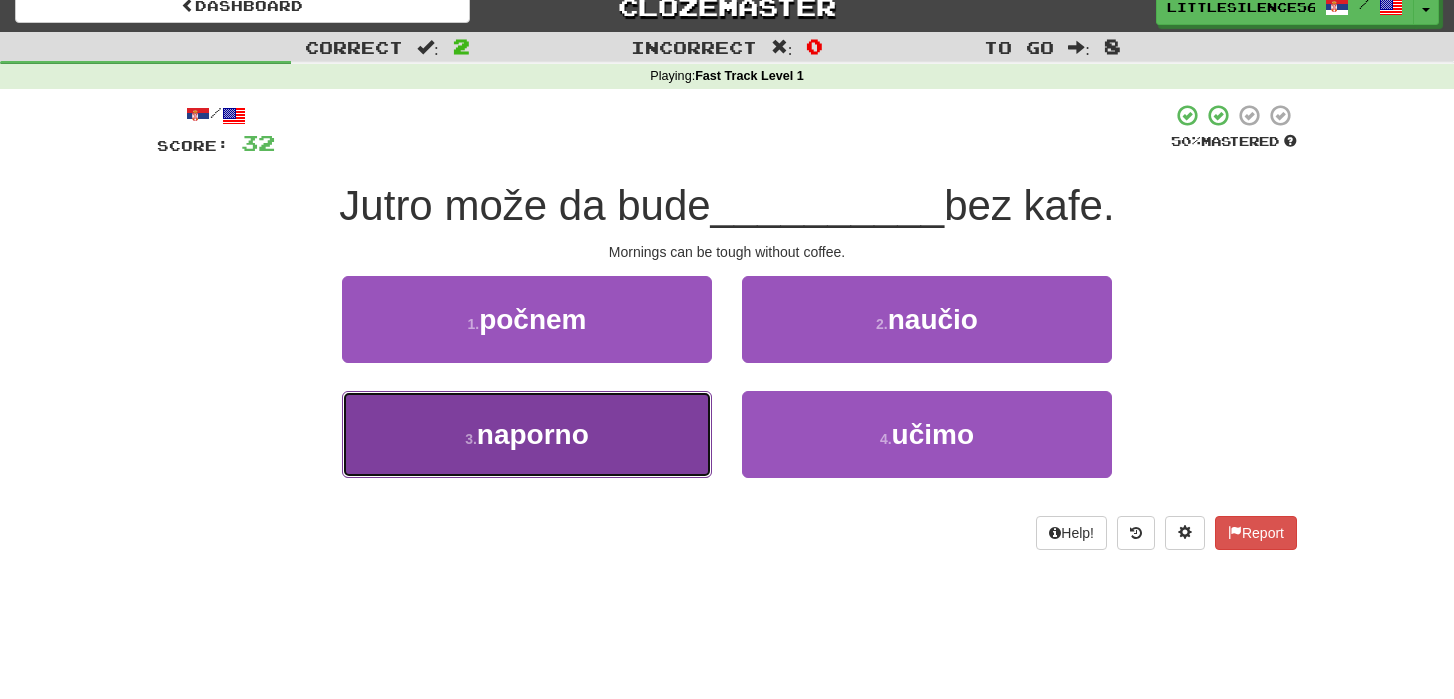 click on "3 . naporno" at bounding box center [527, 434] 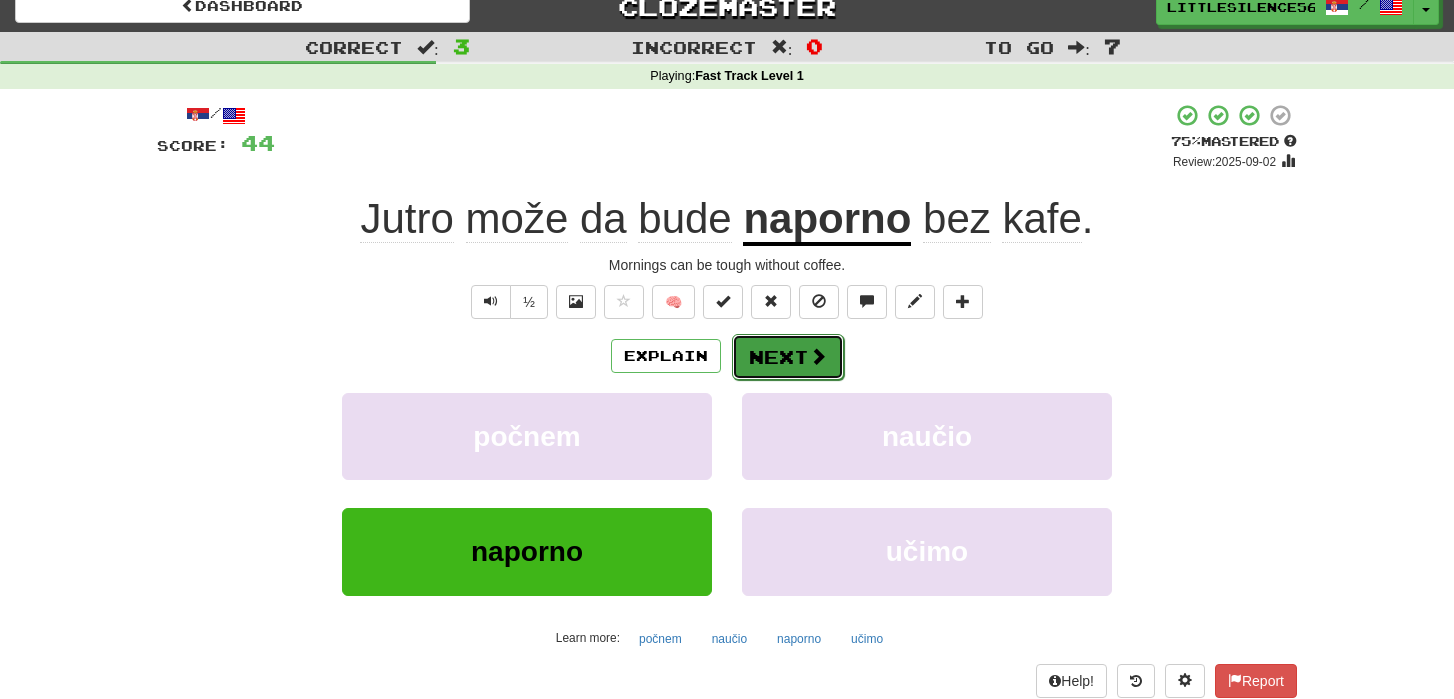 click on "Next" at bounding box center (788, 357) 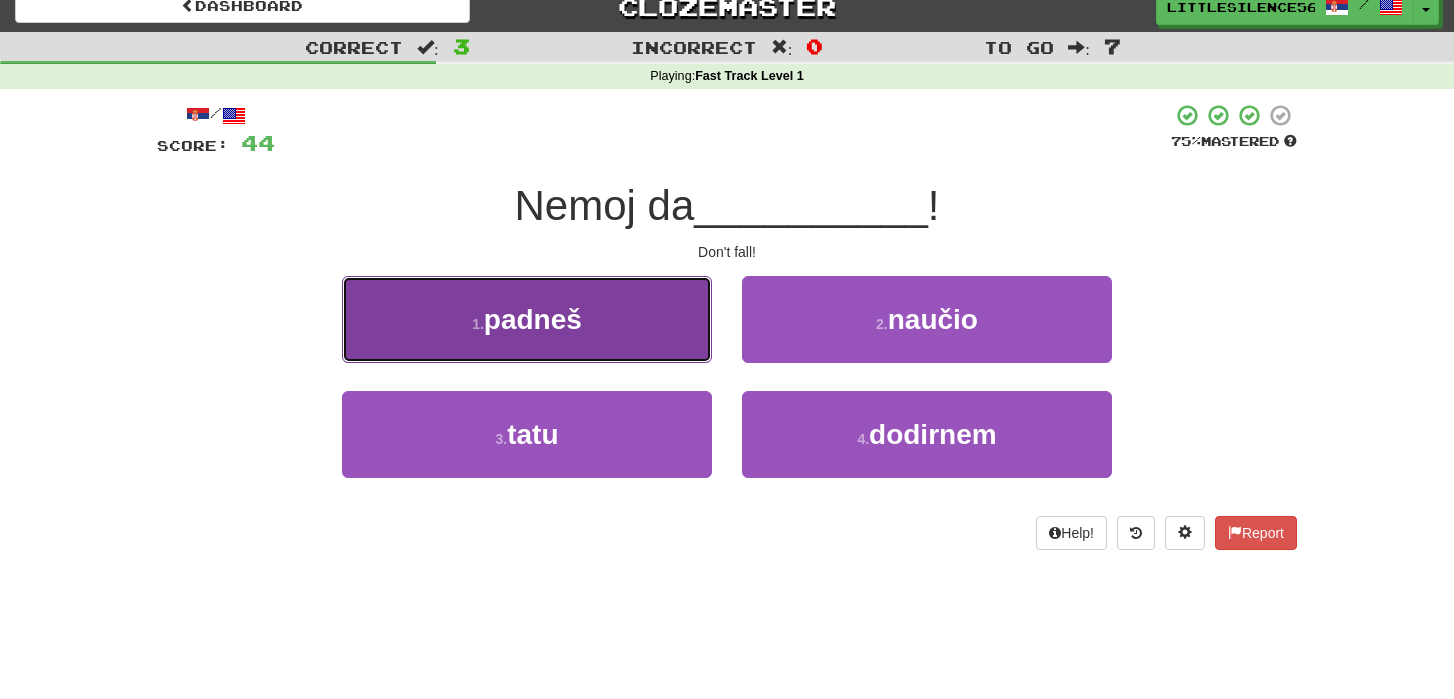 click on "1 . padneš" at bounding box center (527, 319) 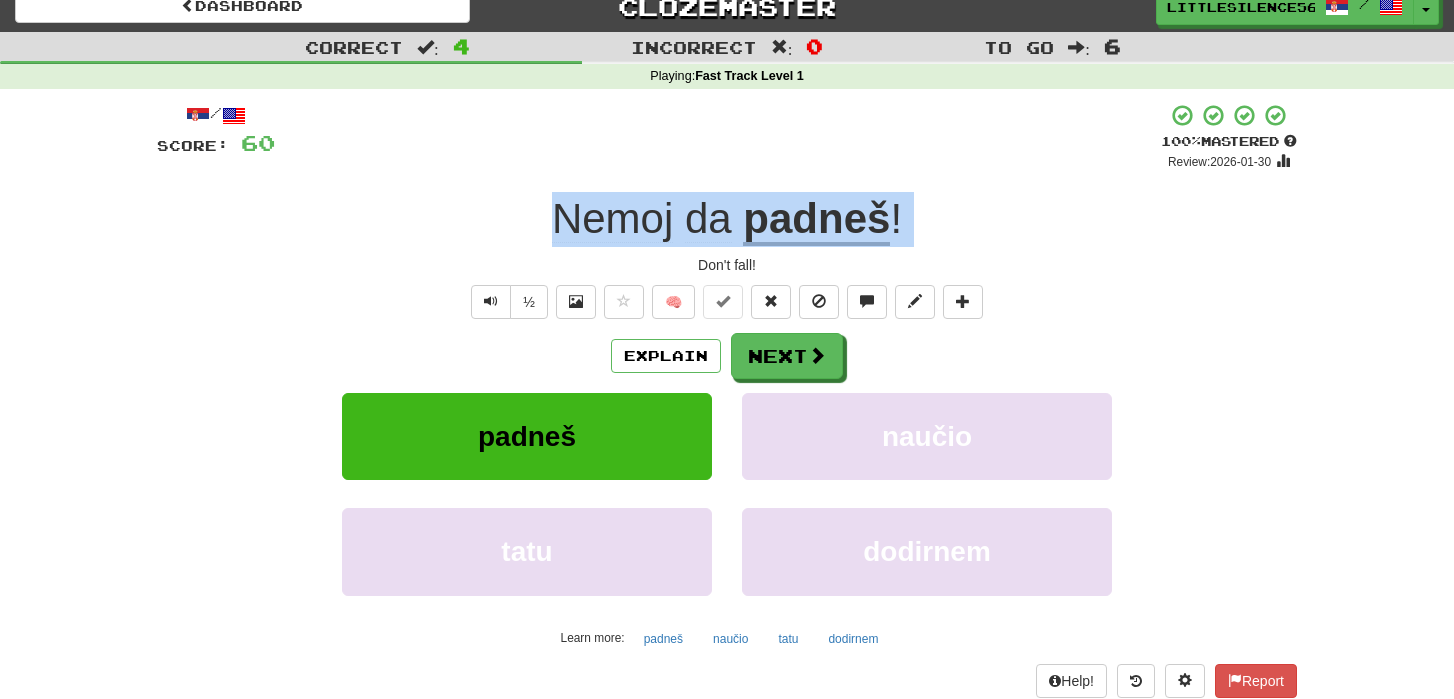 drag, startPoint x: 540, startPoint y: 226, endPoint x: 536, endPoint y: 251, distance: 25.317978 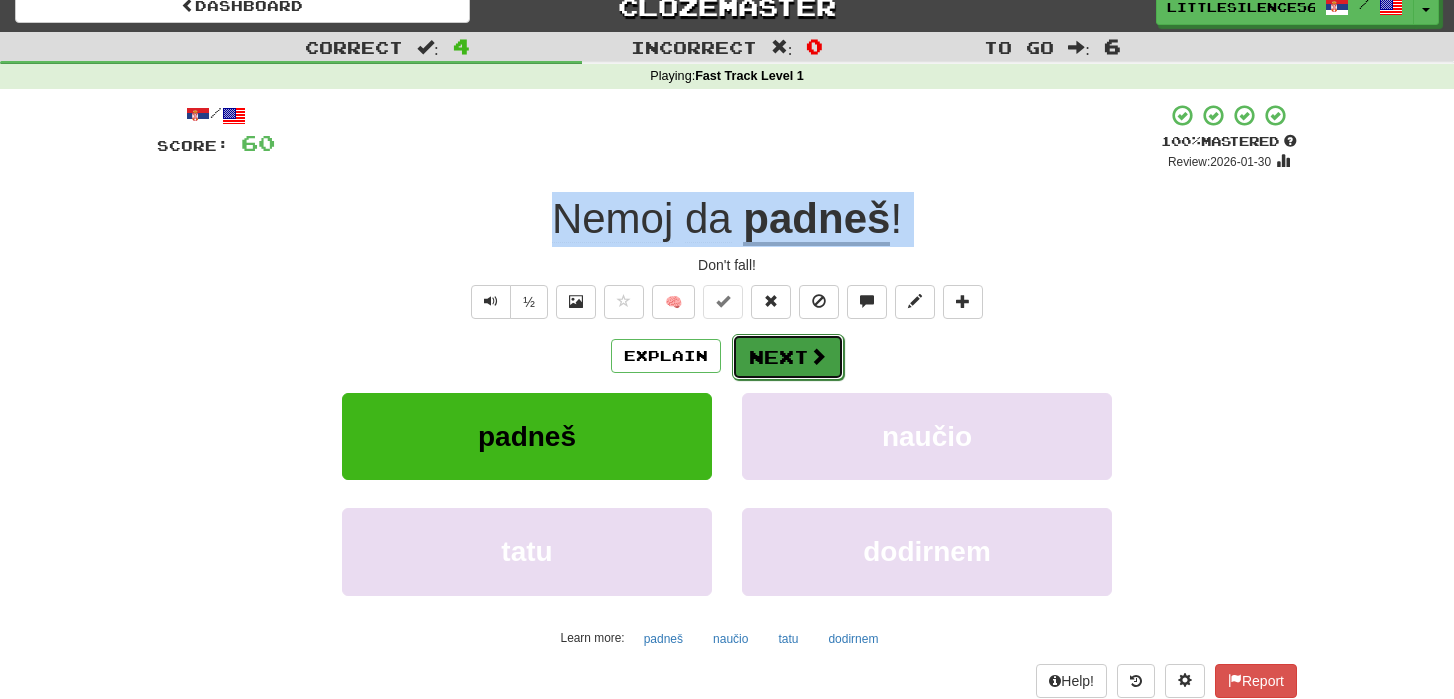 click at bounding box center [818, 356] 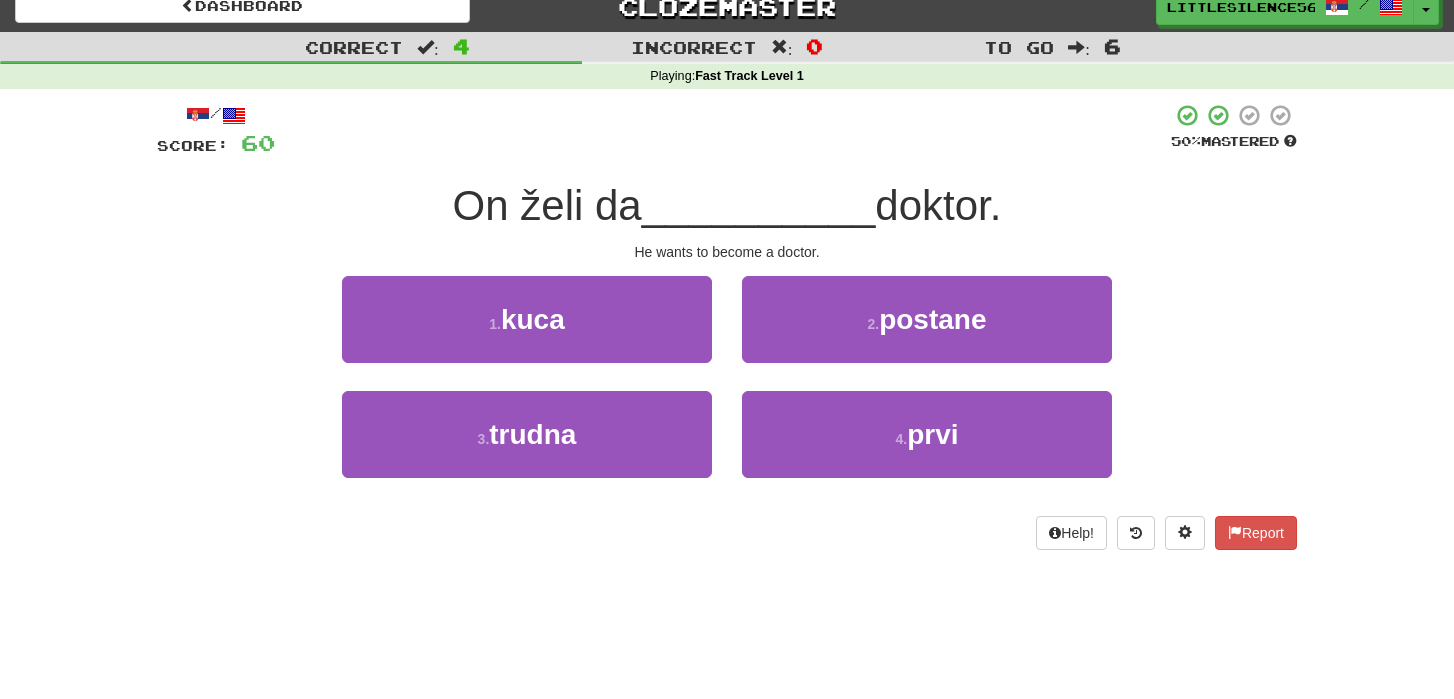 click on "Help!  Report" at bounding box center (727, 533) 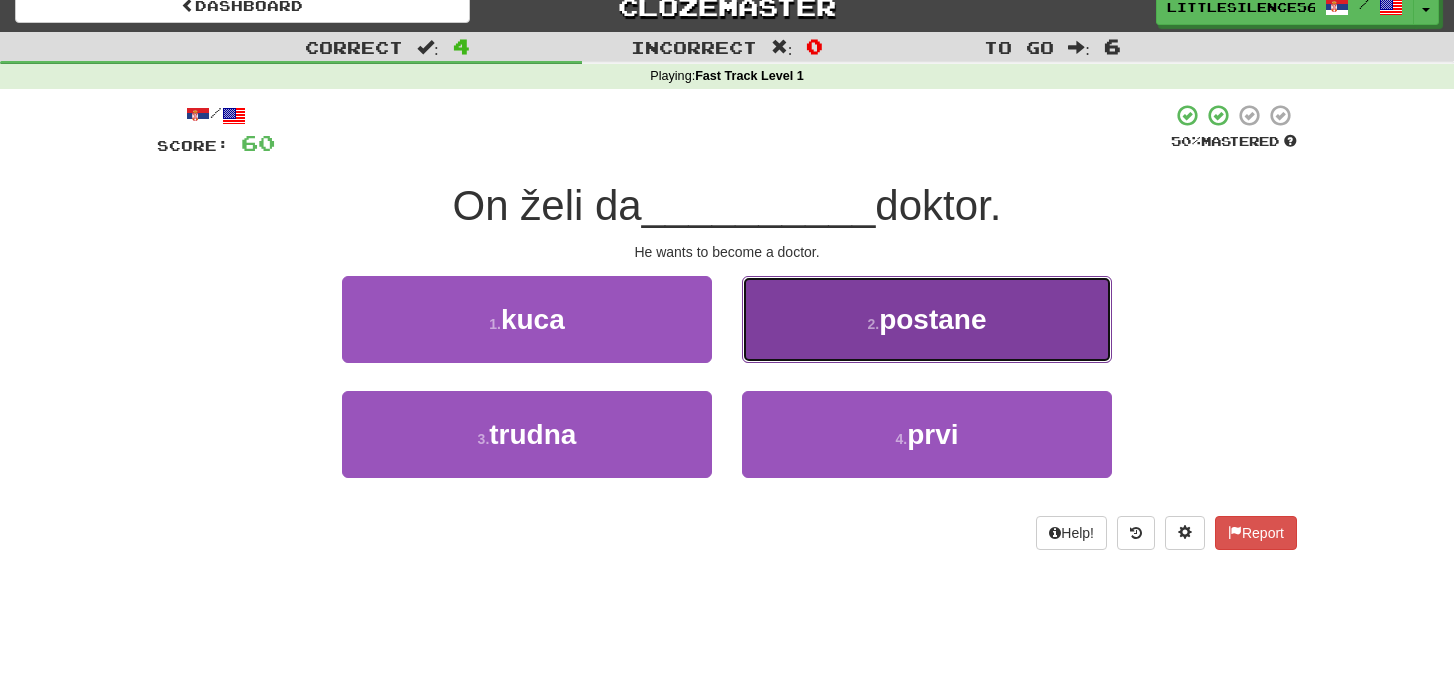 click on "2 . postane" at bounding box center [927, 319] 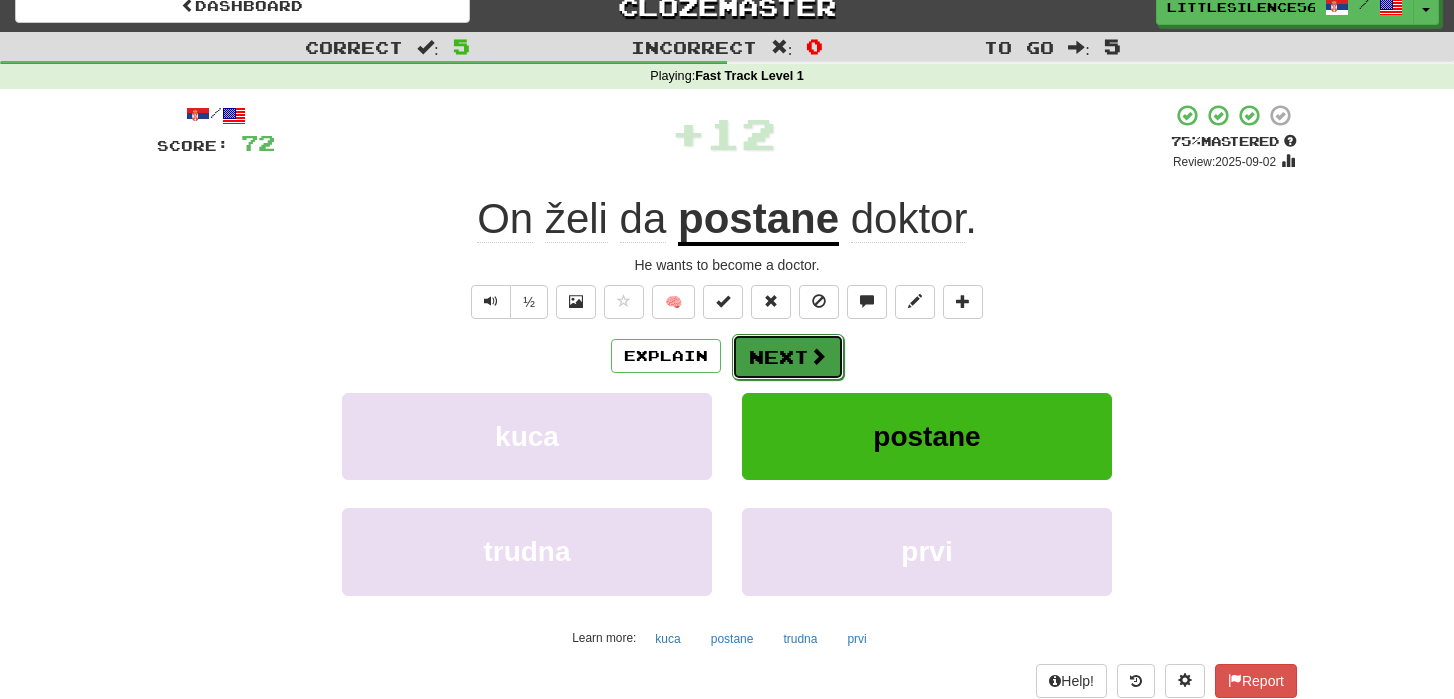 click on "Next" at bounding box center (788, 357) 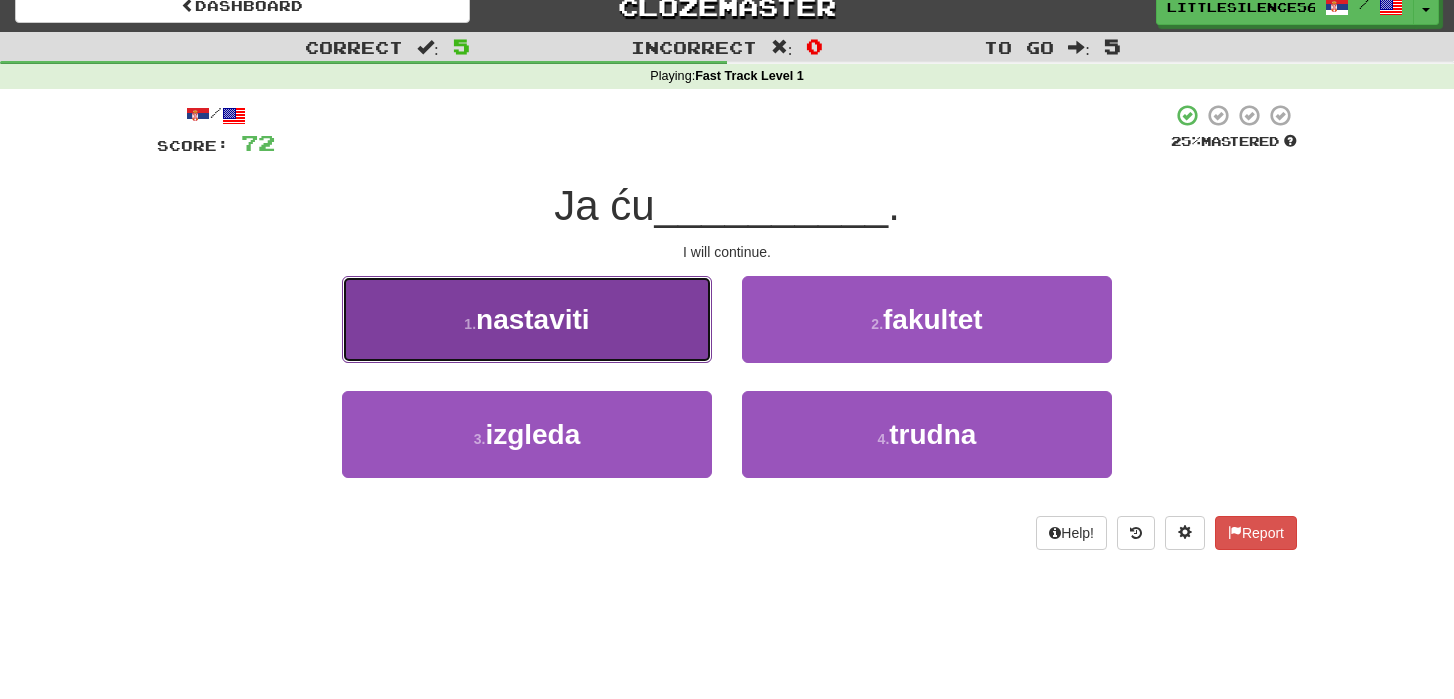 click on "1 . nastaviti" at bounding box center (527, 319) 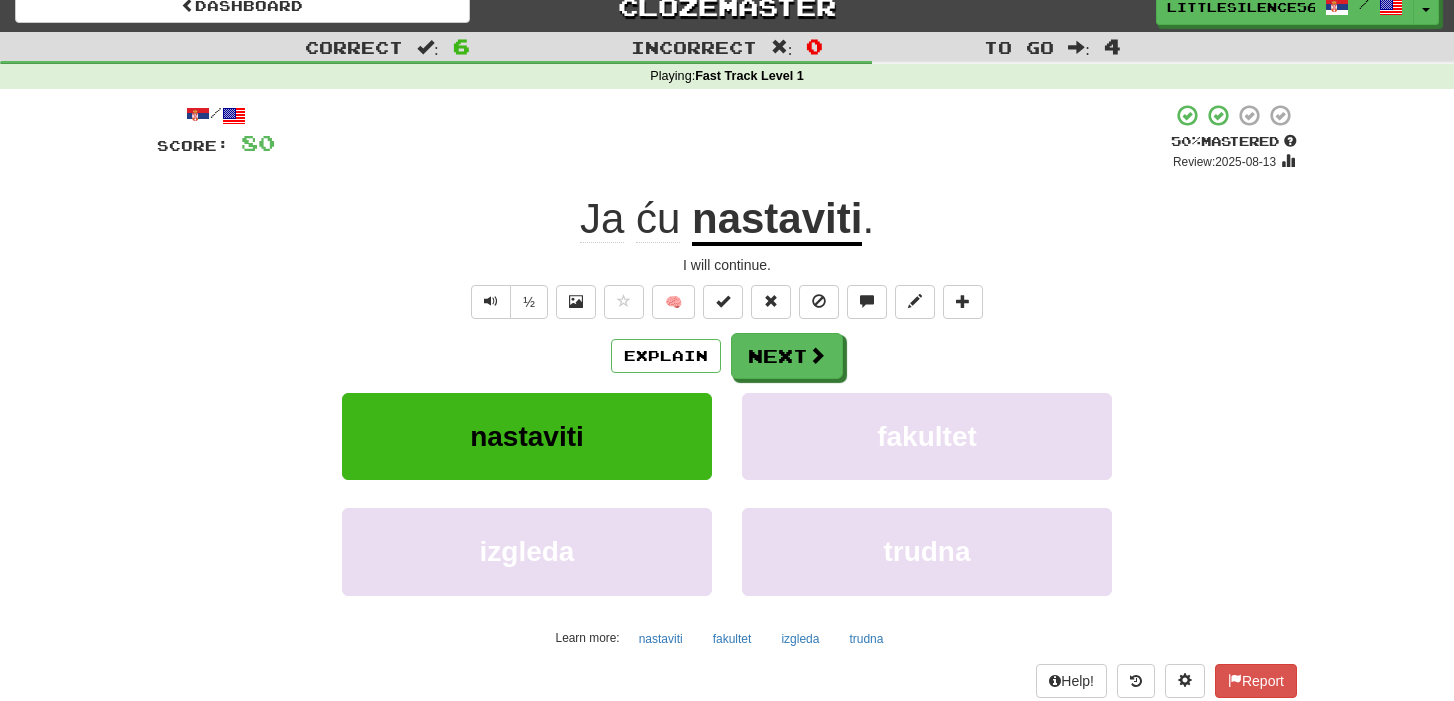 click on "½ 🧠" at bounding box center (727, 302) 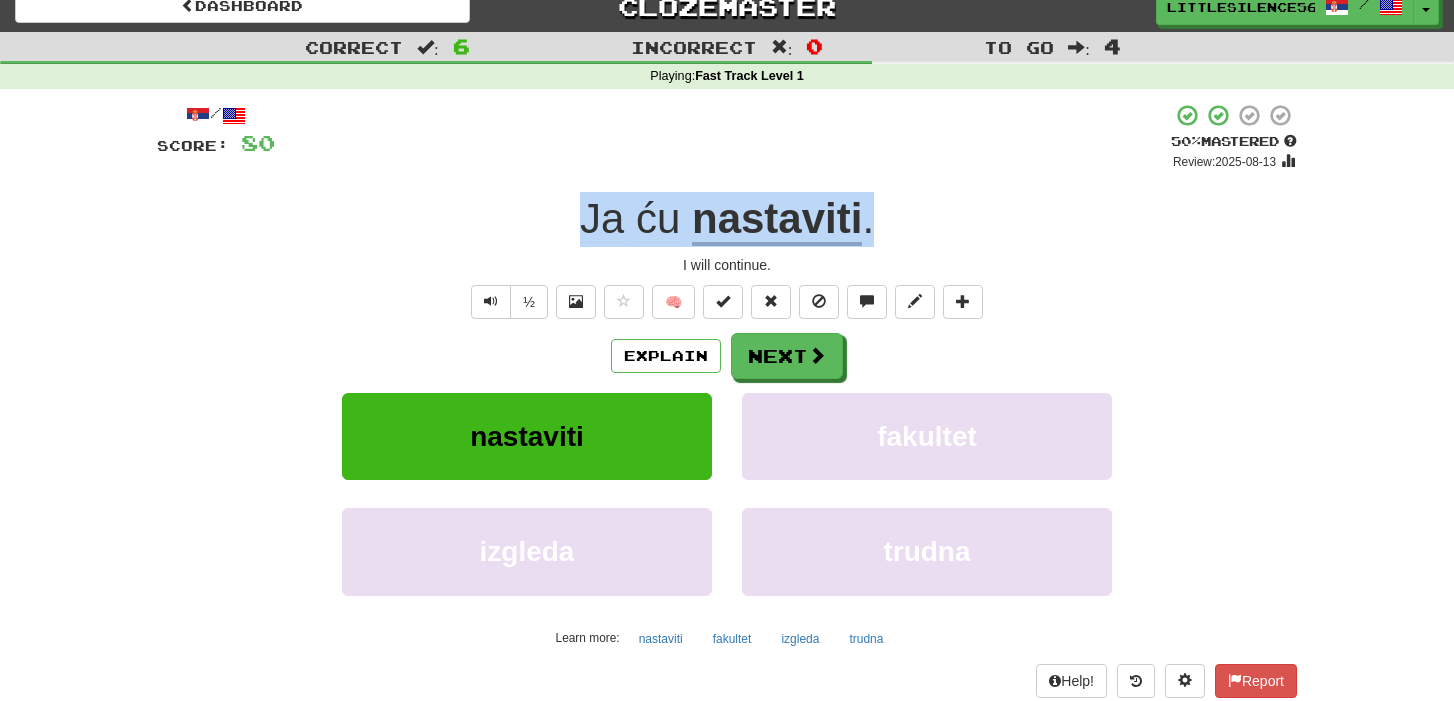drag, startPoint x: 546, startPoint y: 227, endPoint x: 875, endPoint y: 228, distance: 329.00153 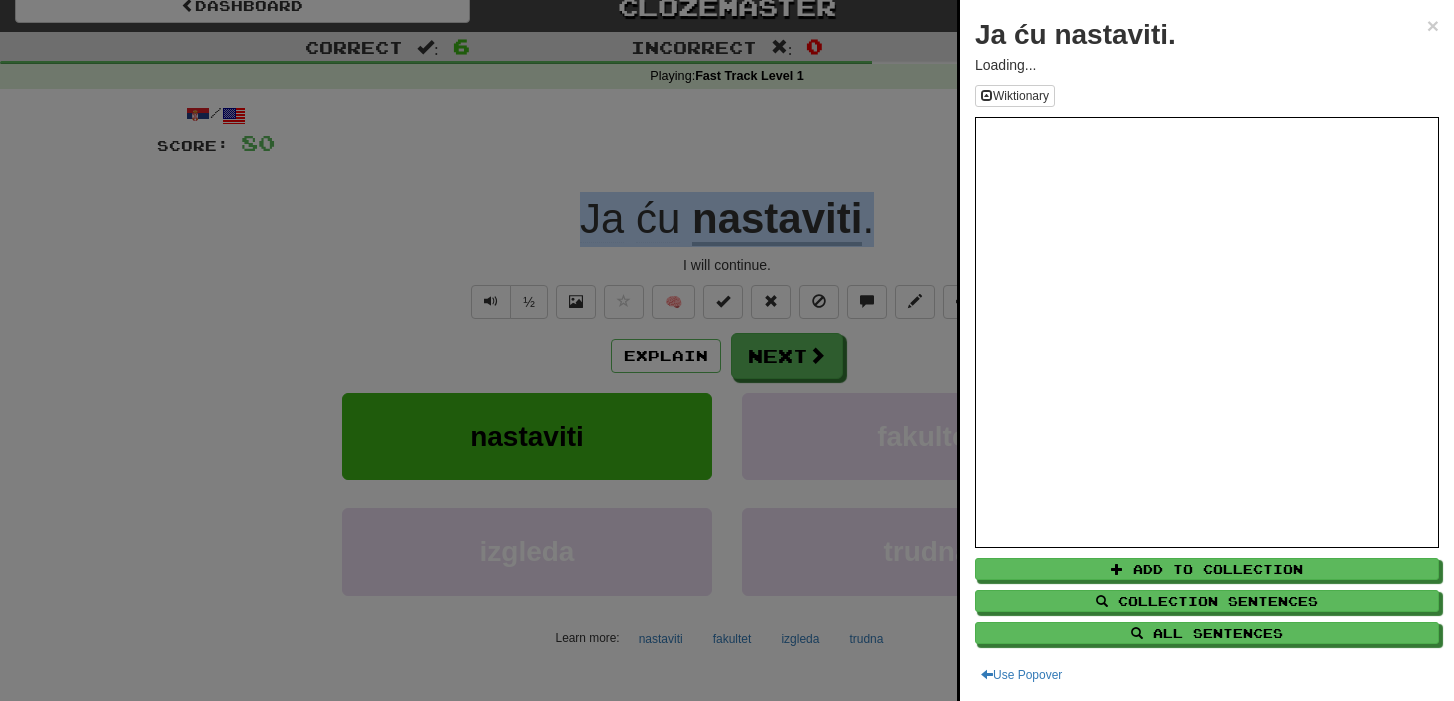 copy on "Ja ću nastaviti ." 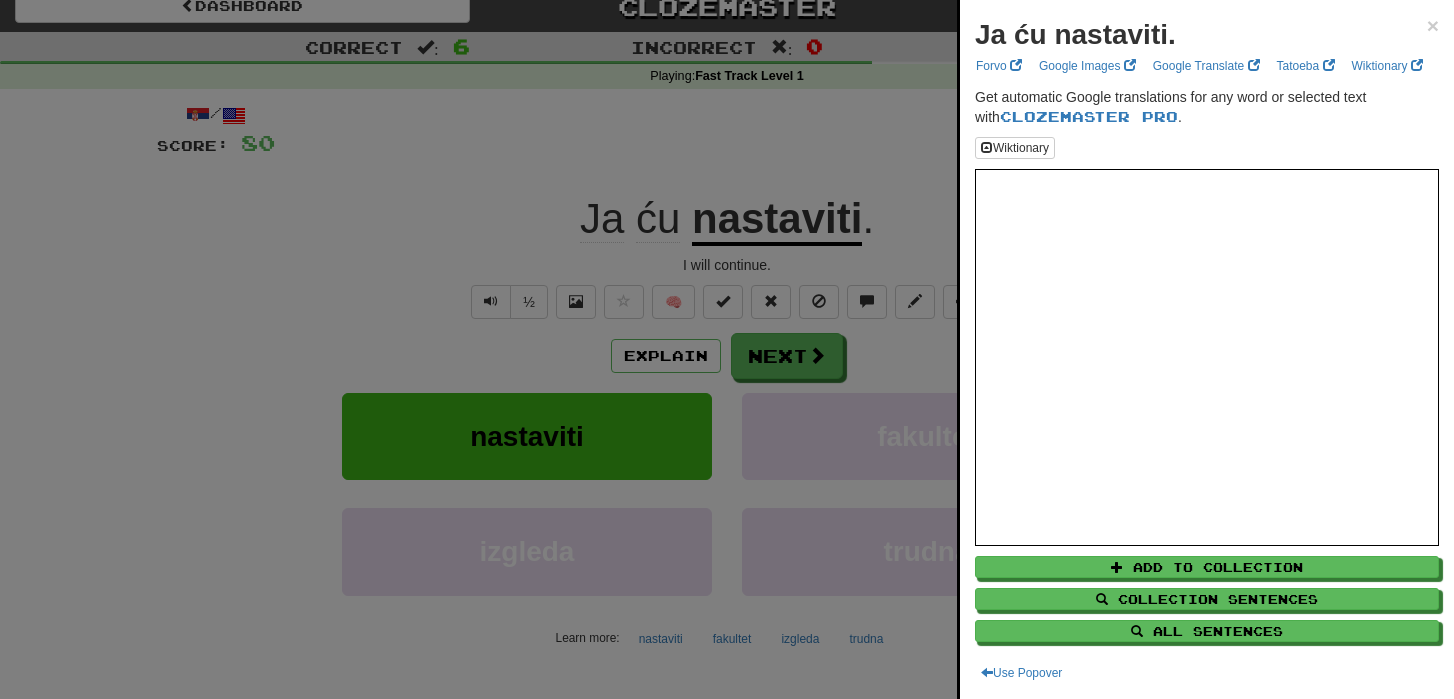 click at bounding box center [727, 349] 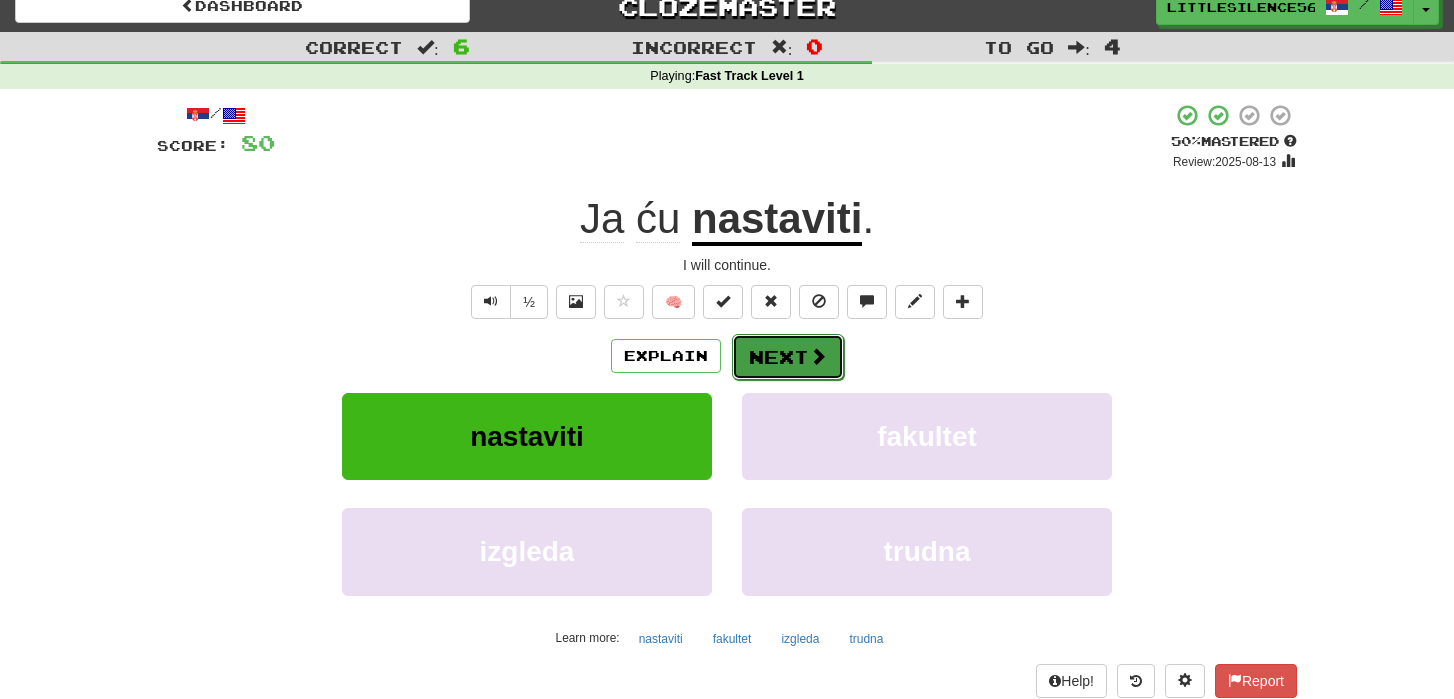 click at bounding box center (818, 356) 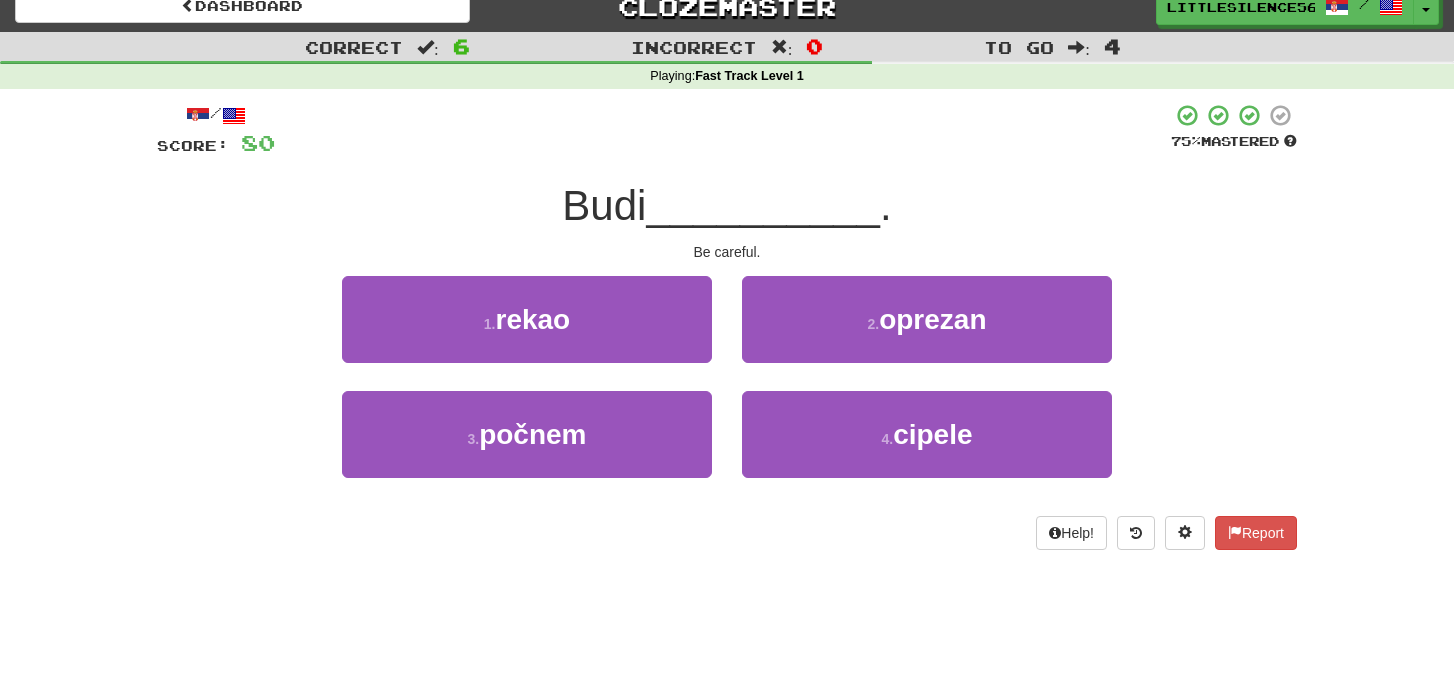 click on "2 . oprezan" at bounding box center (927, 333) 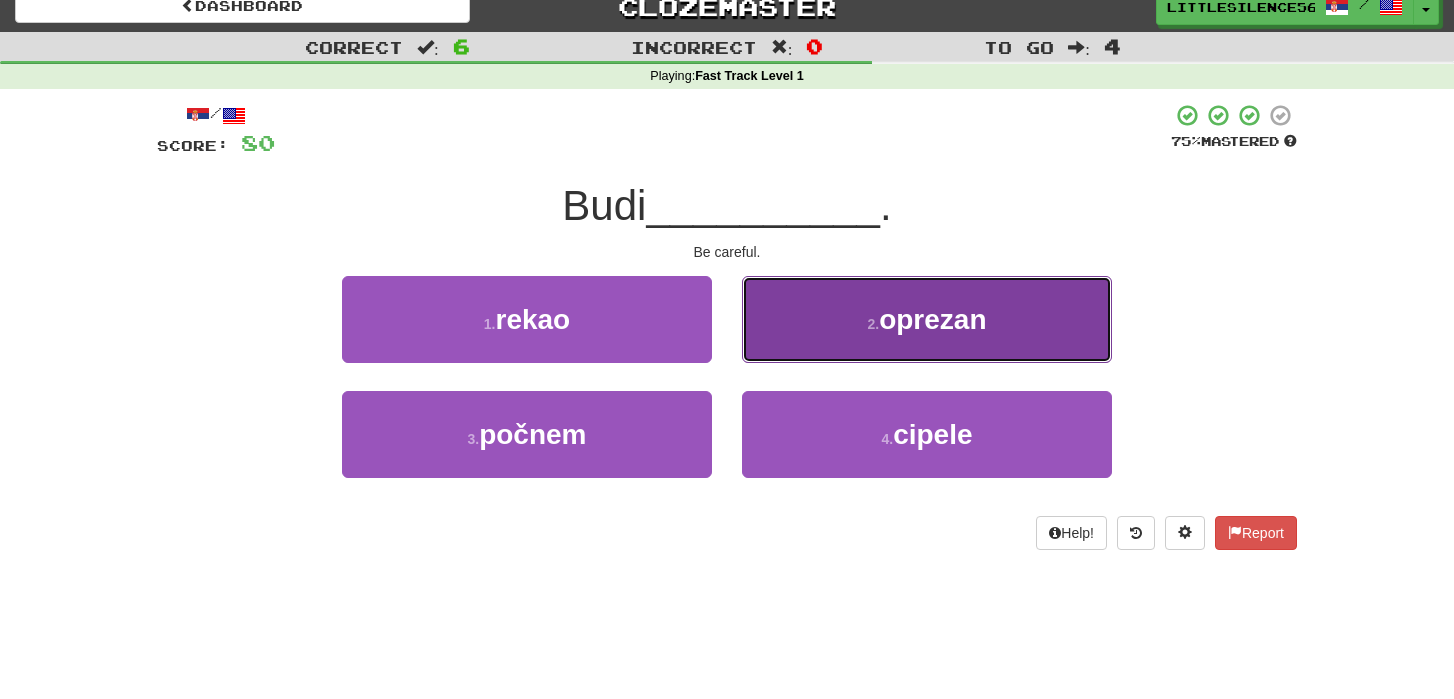 click on "2 . oprezan" at bounding box center (927, 319) 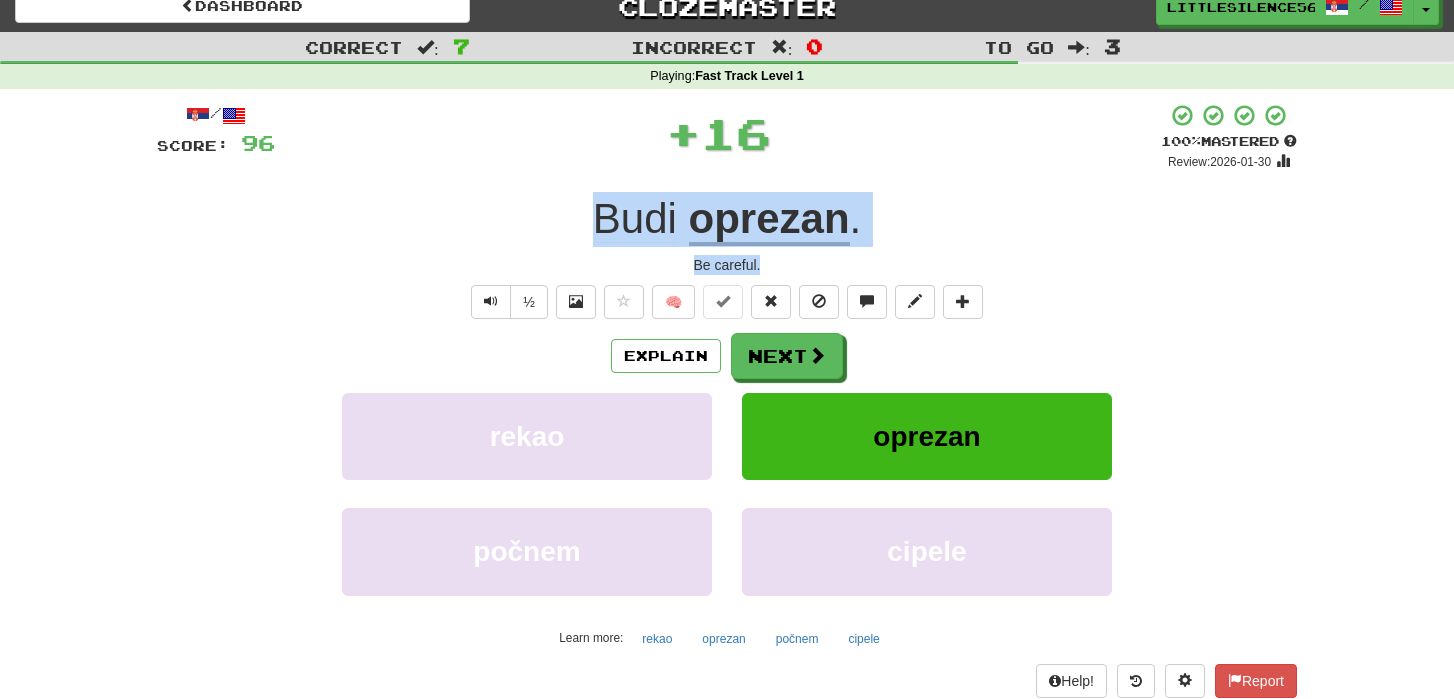 drag, startPoint x: 759, startPoint y: 268, endPoint x: 592, endPoint y: 226, distance: 172.20047 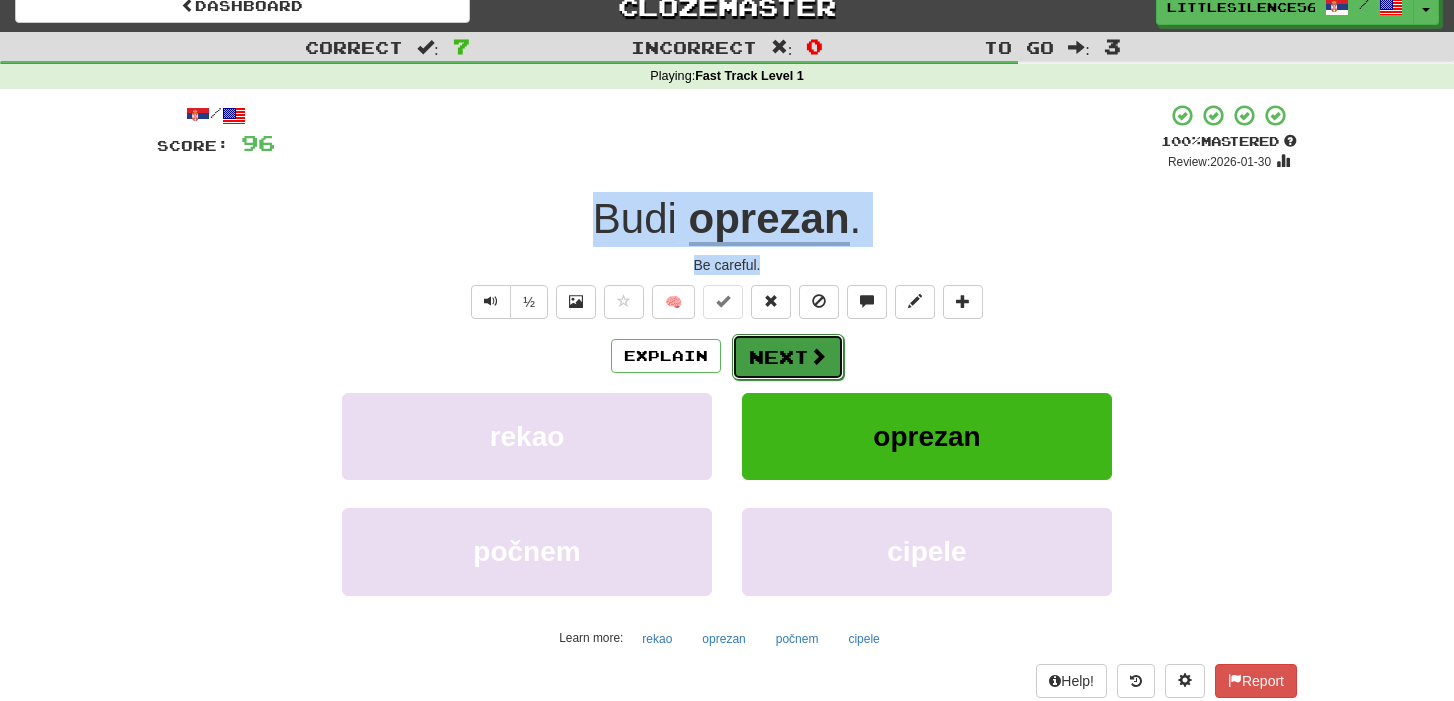 click on "Next" at bounding box center [788, 357] 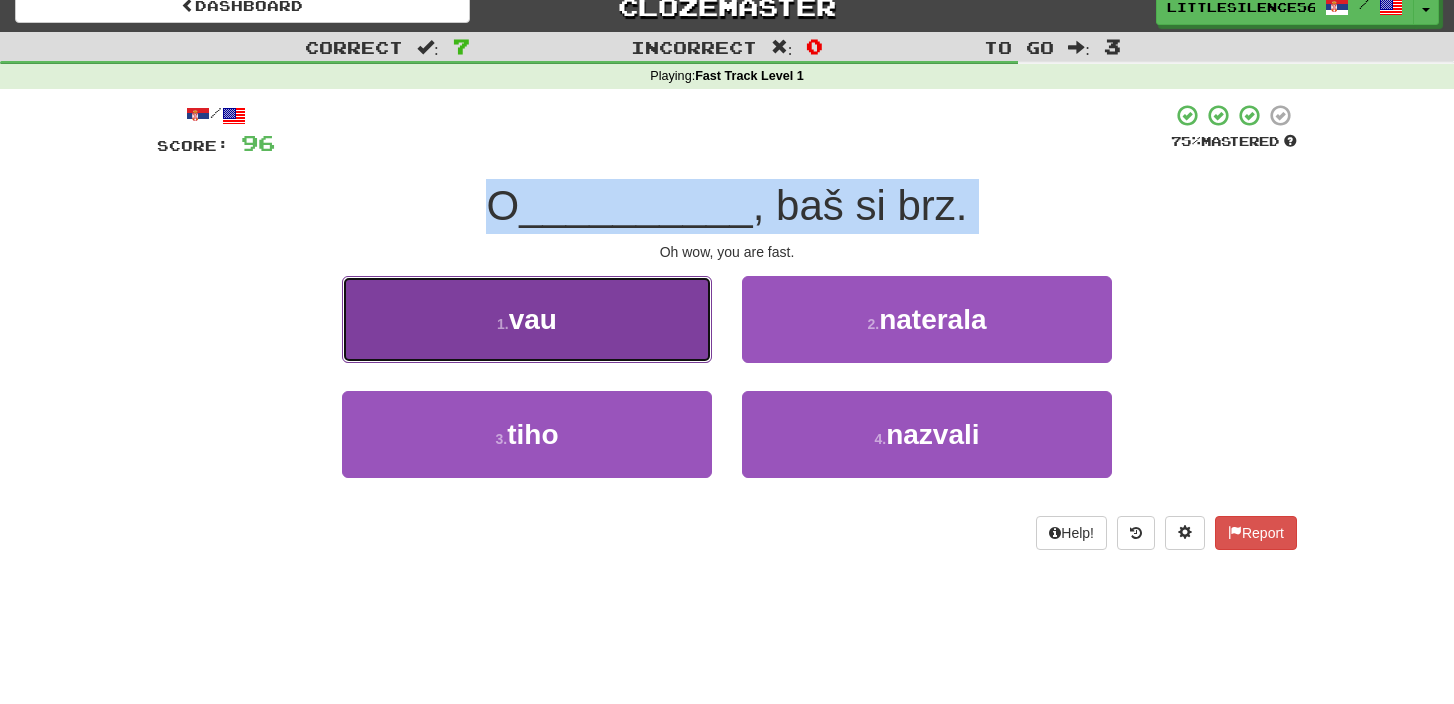 click on "1 . vau" at bounding box center [527, 319] 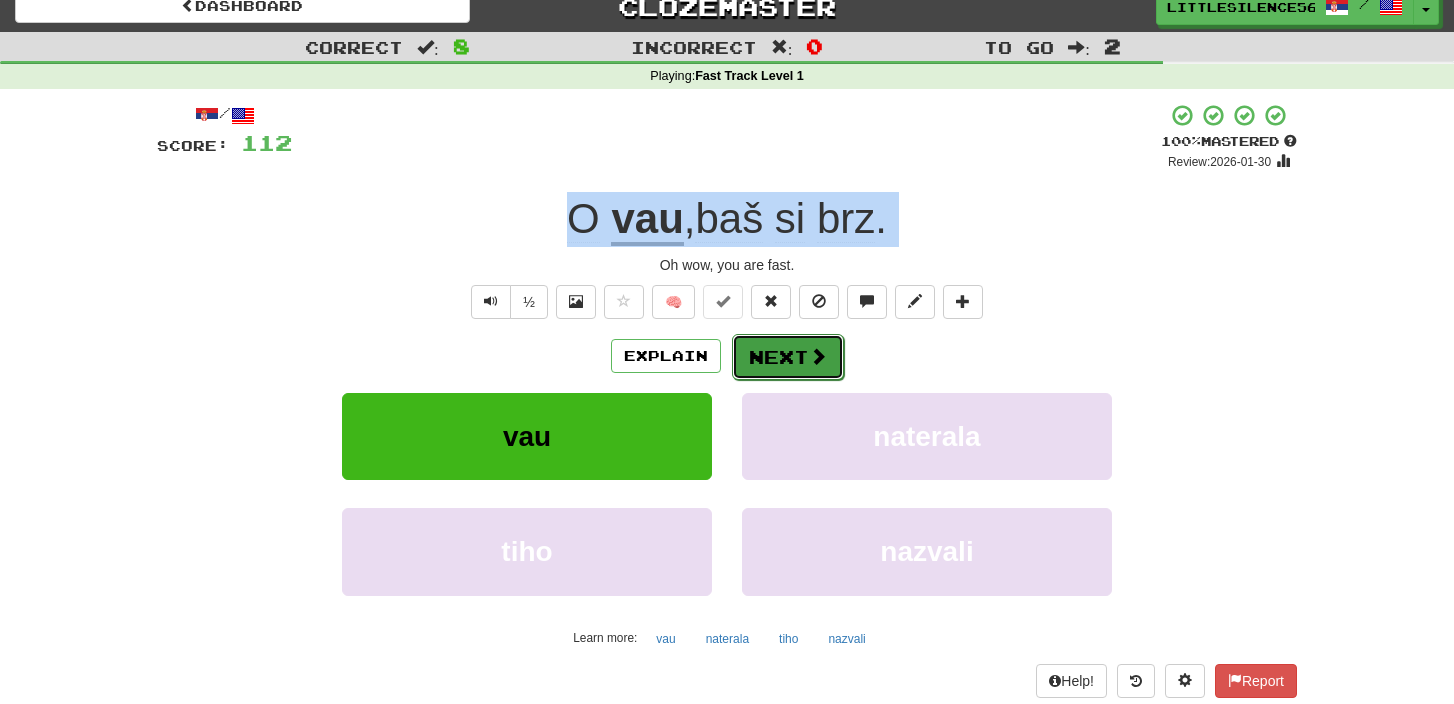click on "Next" at bounding box center (788, 357) 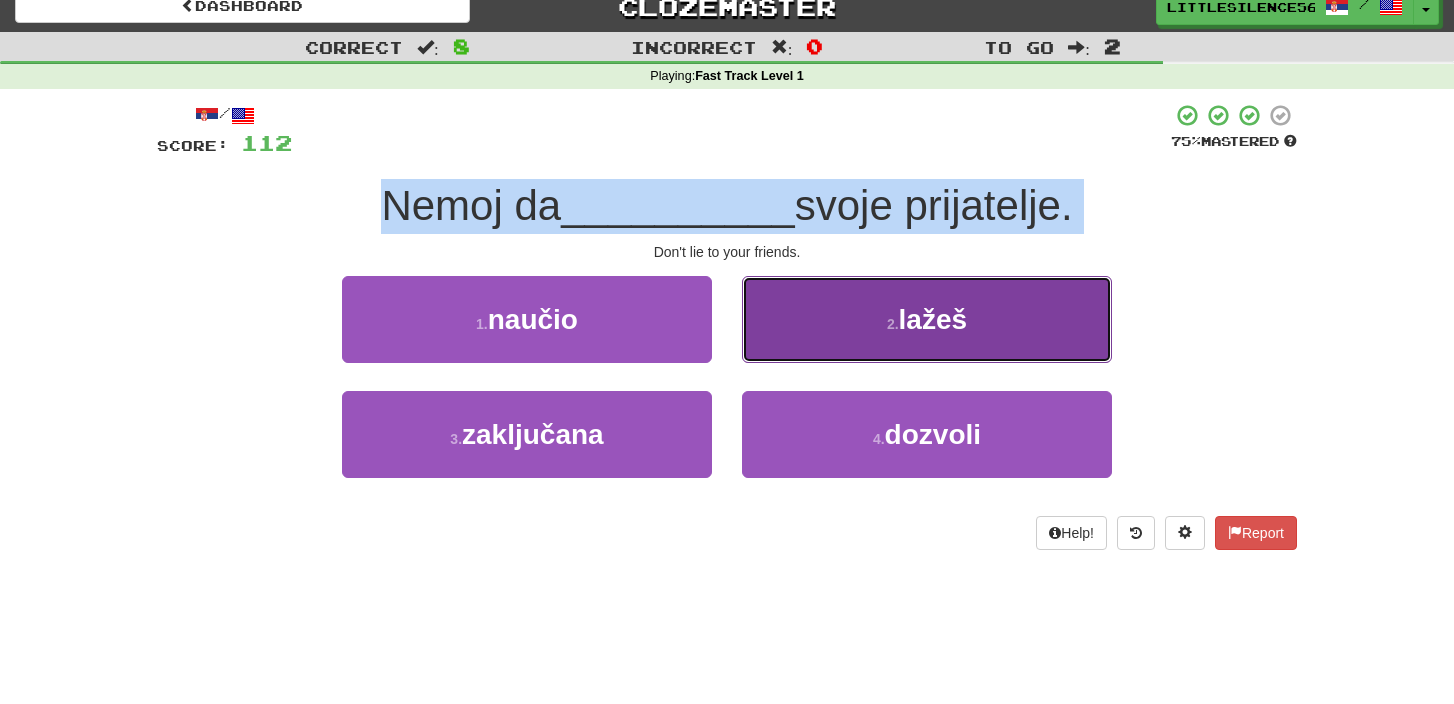 click on "2 .  lažeš" at bounding box center [927, 319] 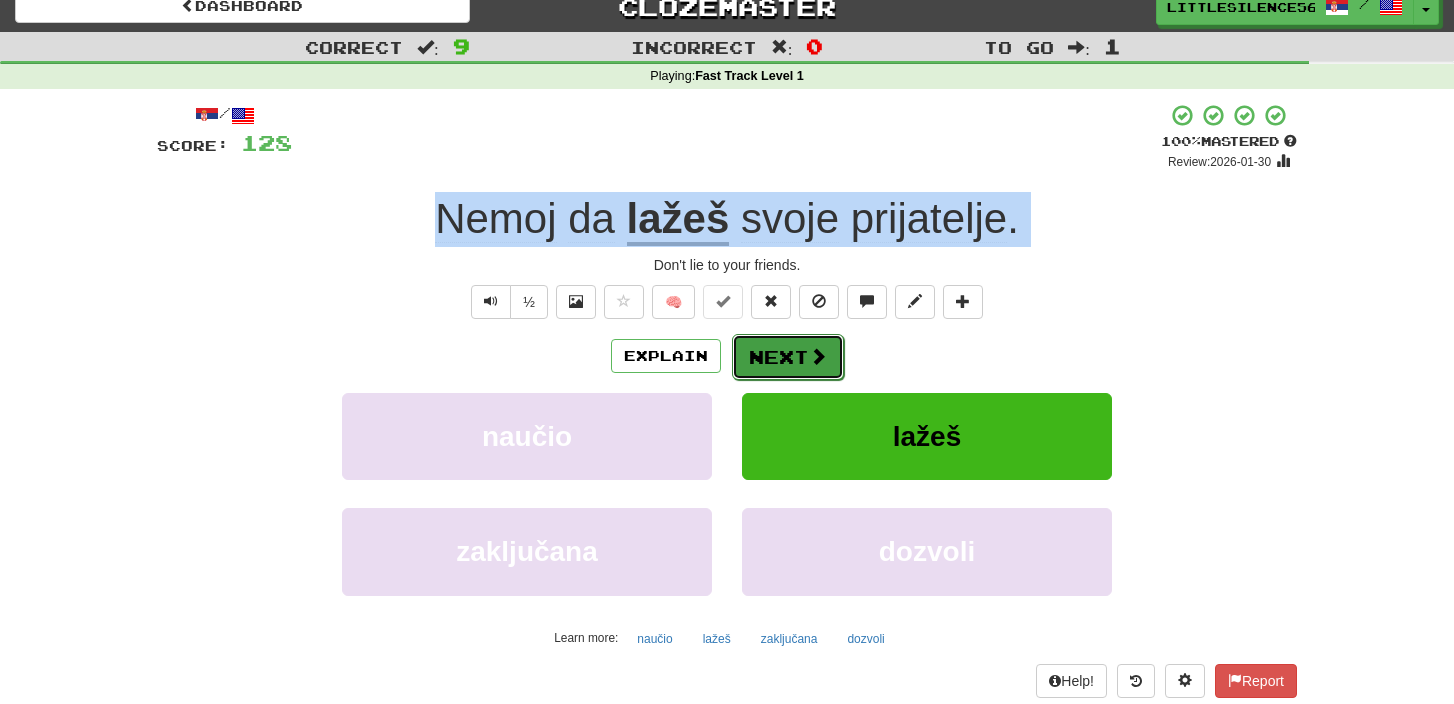 click on "Next" at bounding box center [788, 357] 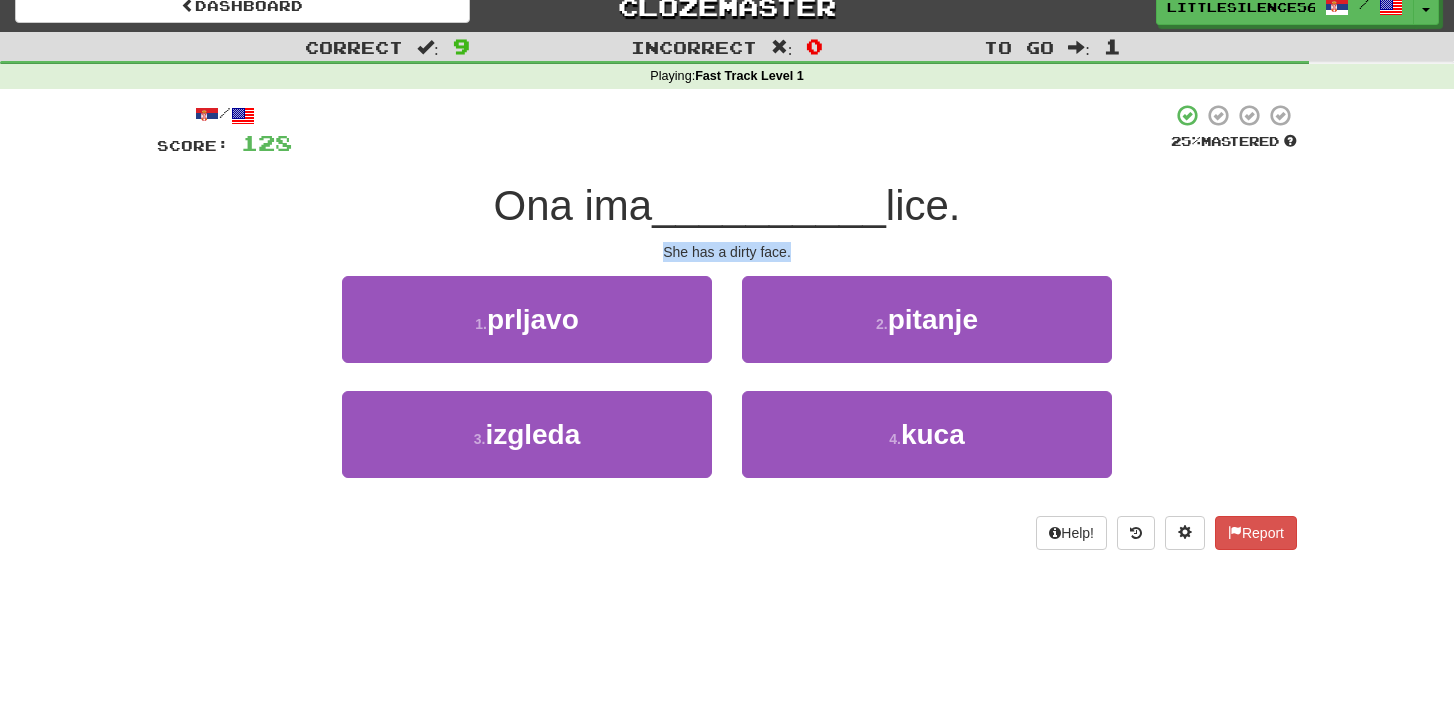 drag, startPoint x: 649, startPoint y: 251, endPoint x: 795, endPoint y: 252, distance: 146.00342 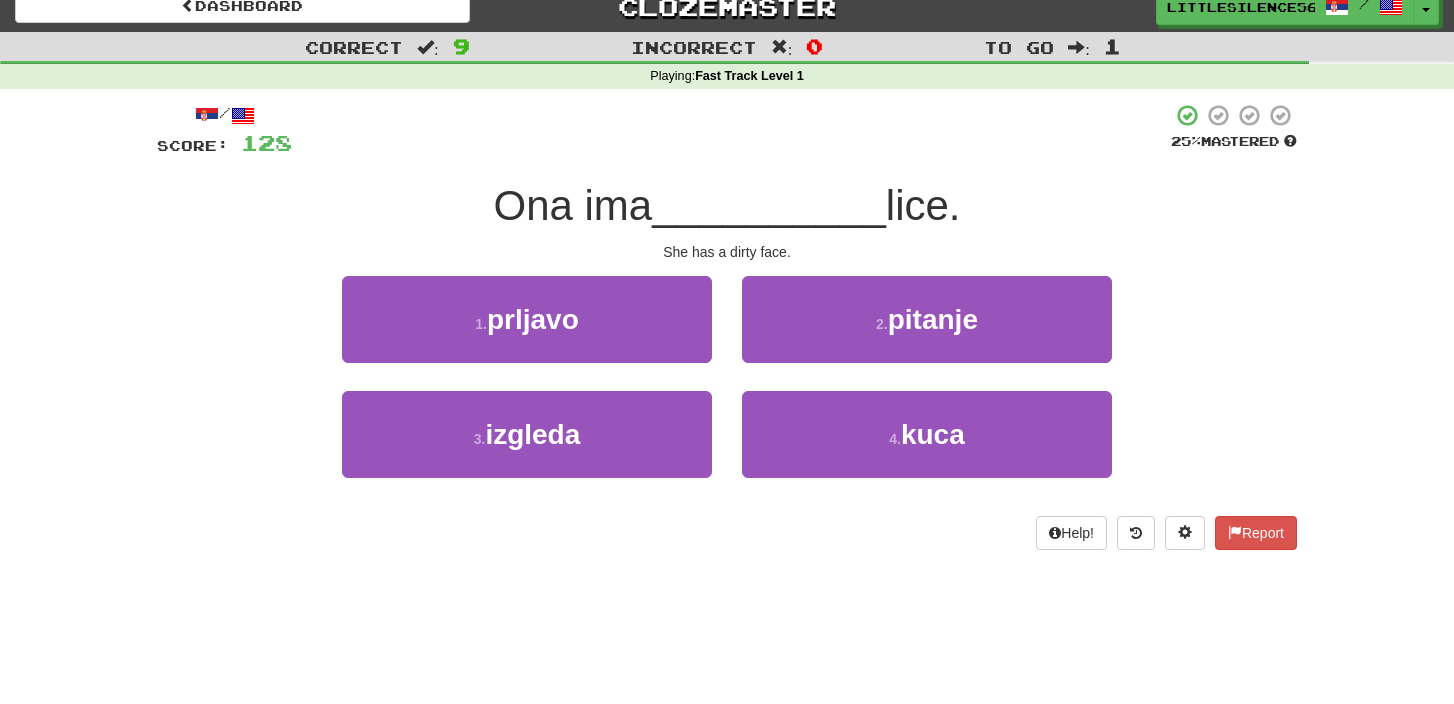 click on "/ Score: 128 25 % Mastered Ona ima [ADJECTIVE] lice. She has a dirty face. 1 . prljavo 2 . pitanje 3 . izgleda 4 . kuca Help! Report" at bounding box center (727, 333) 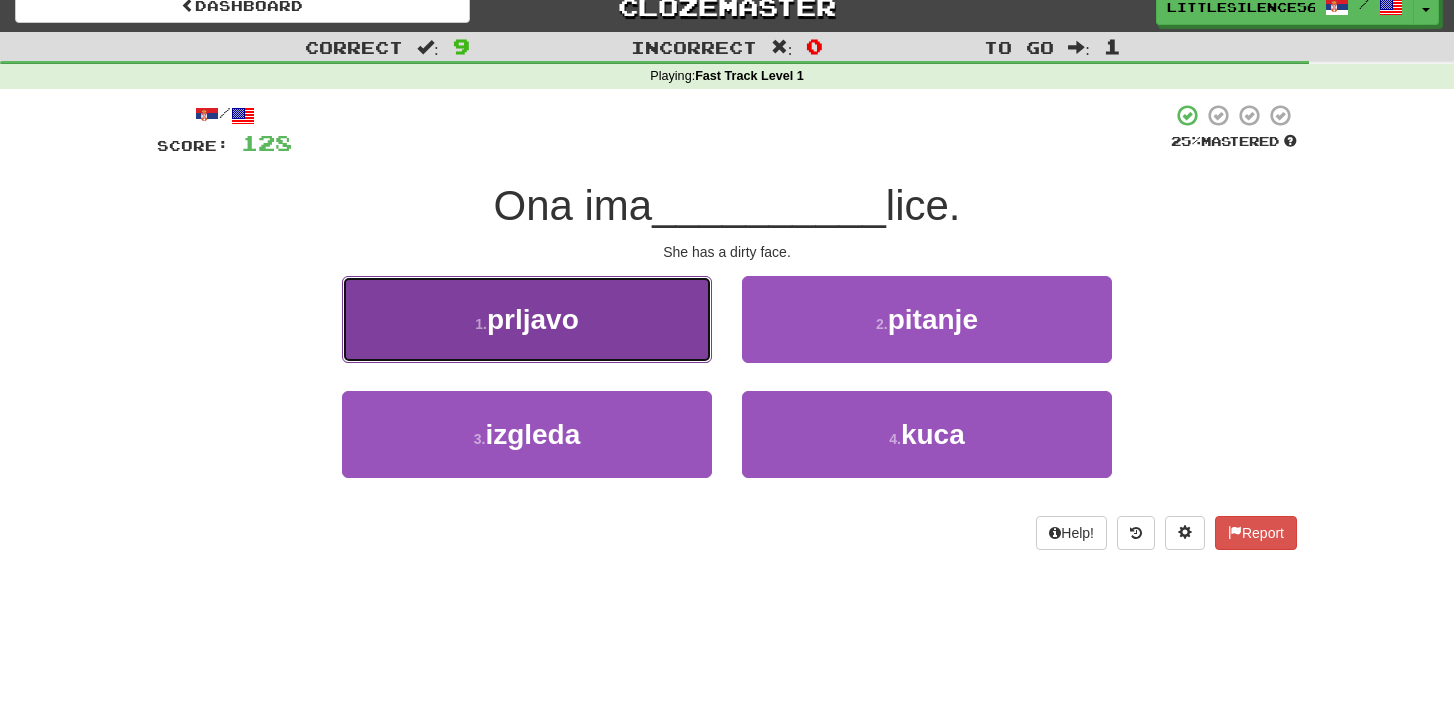 click on "1 . prljavo" at bounding box center (527, 319) 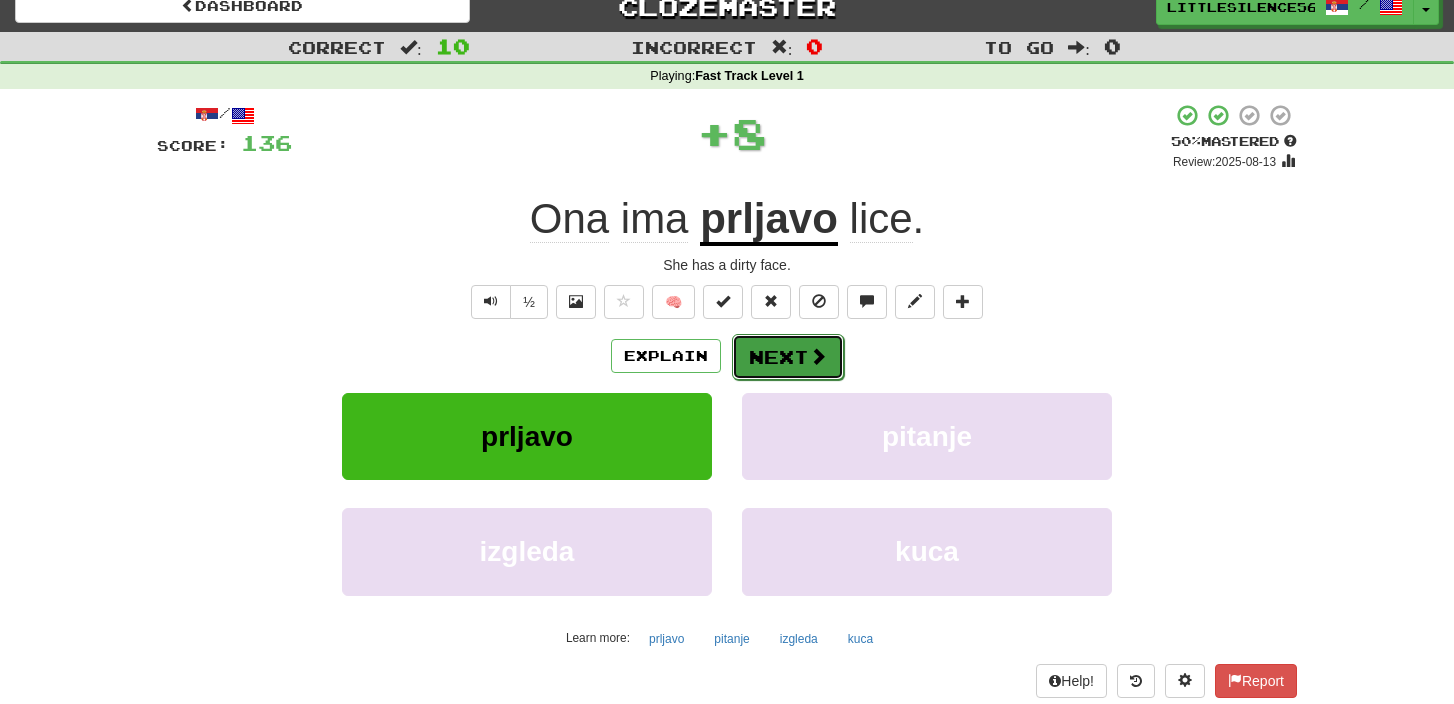 click on "Next" at bounding box center [788, 357] 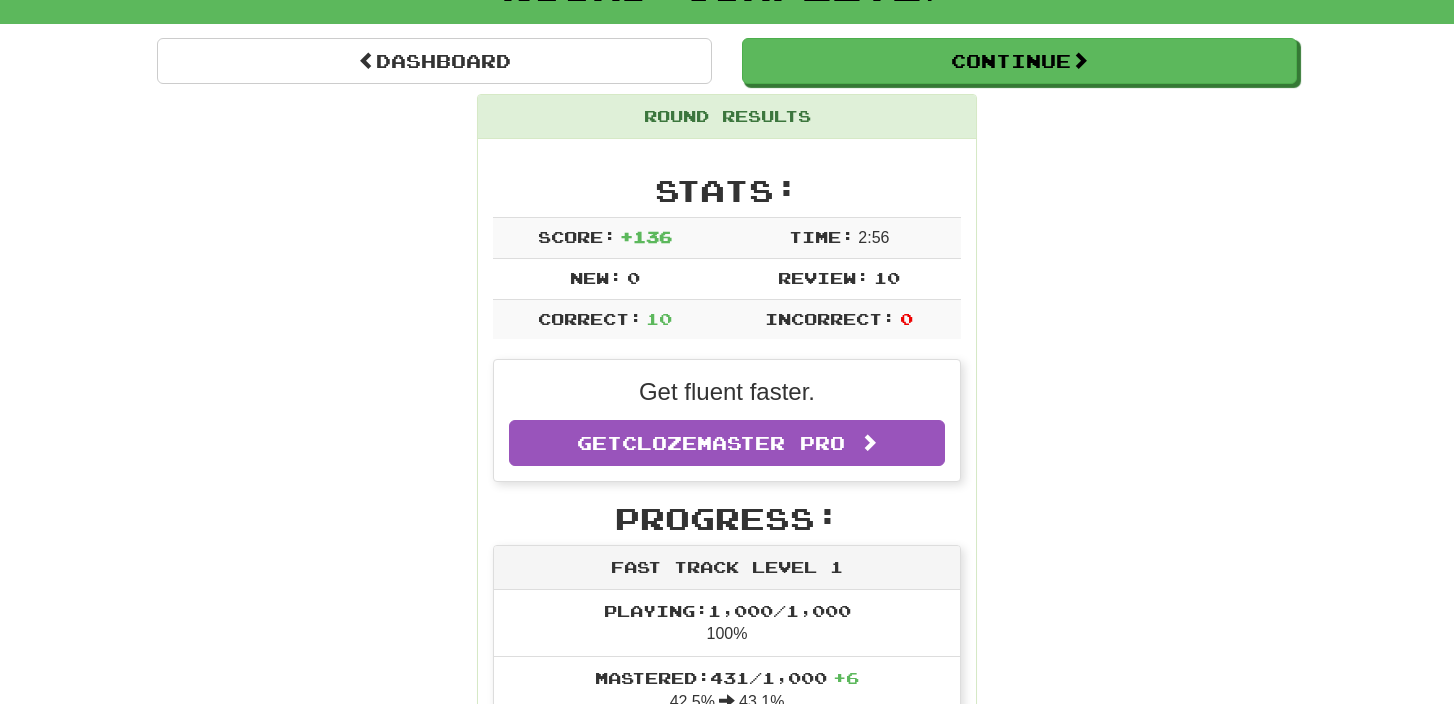 scroll, scrollTop: 35, scrollLeft: 0, axis: vertical 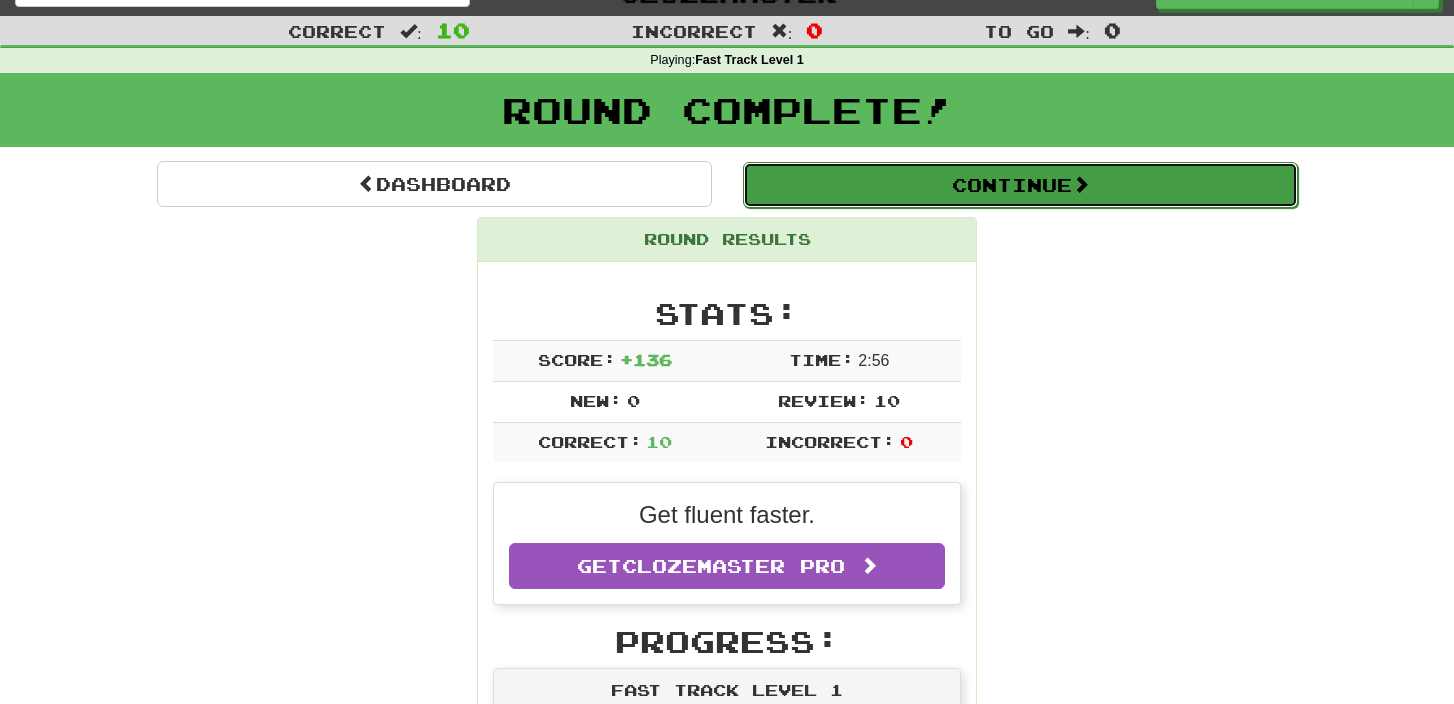 click on "Continue" at bounding box center [1020, 185] 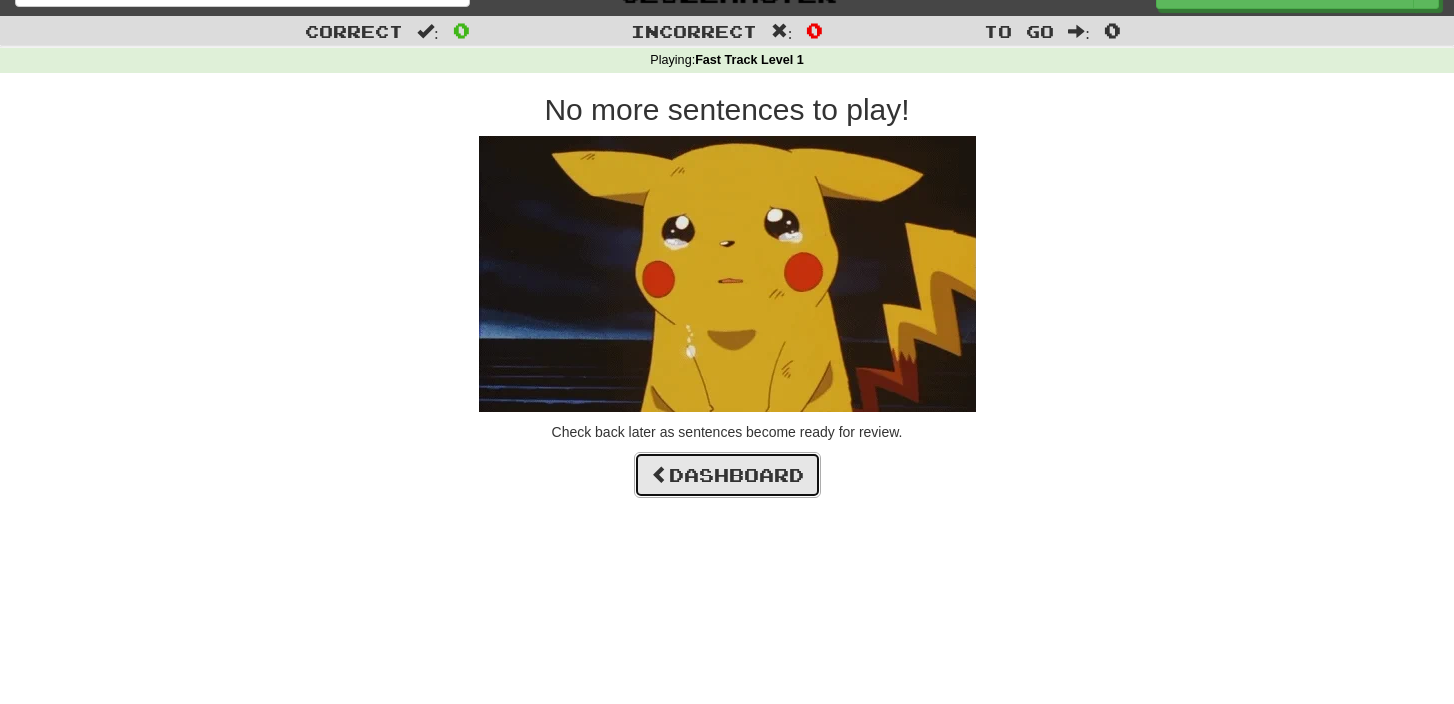 click on "Dashboard" at bounding box center (727, 475) 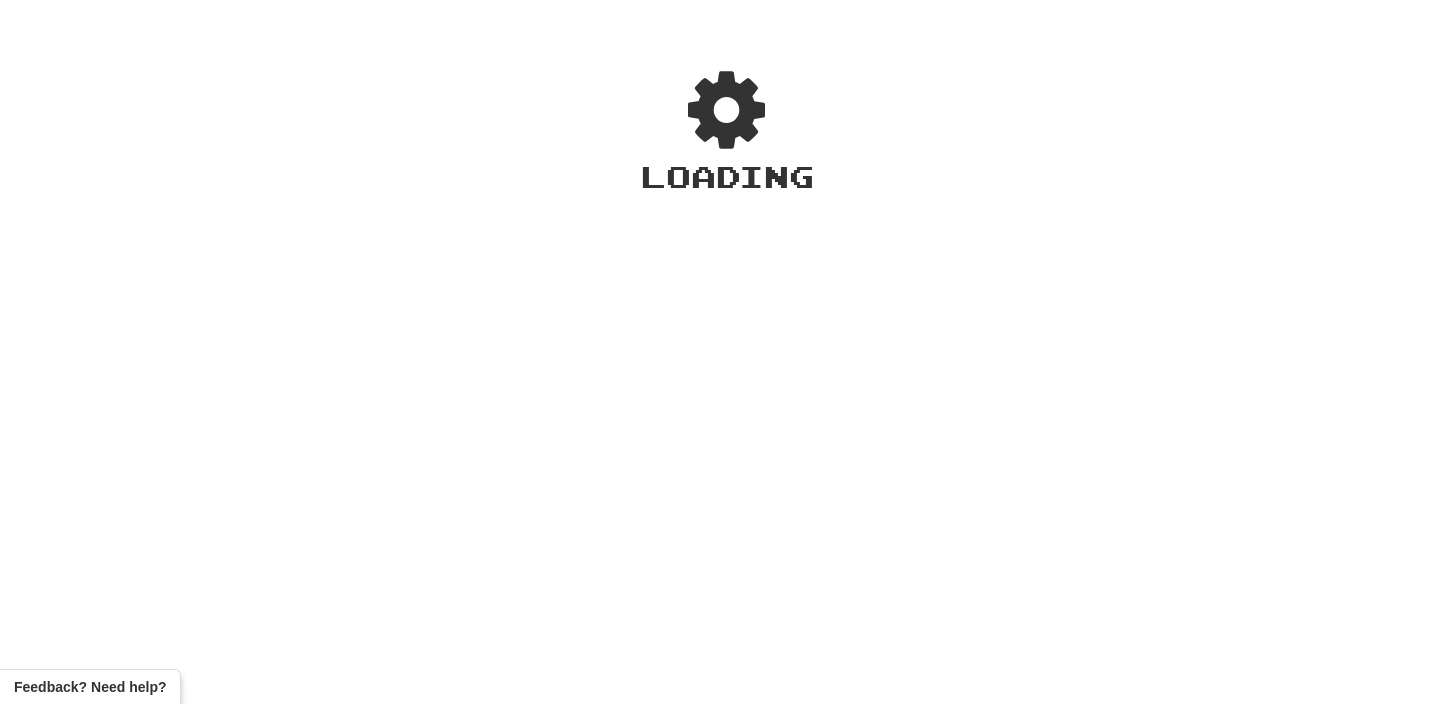 scroll, scrollTop: 0, scrollLeft: 0, axis: both 